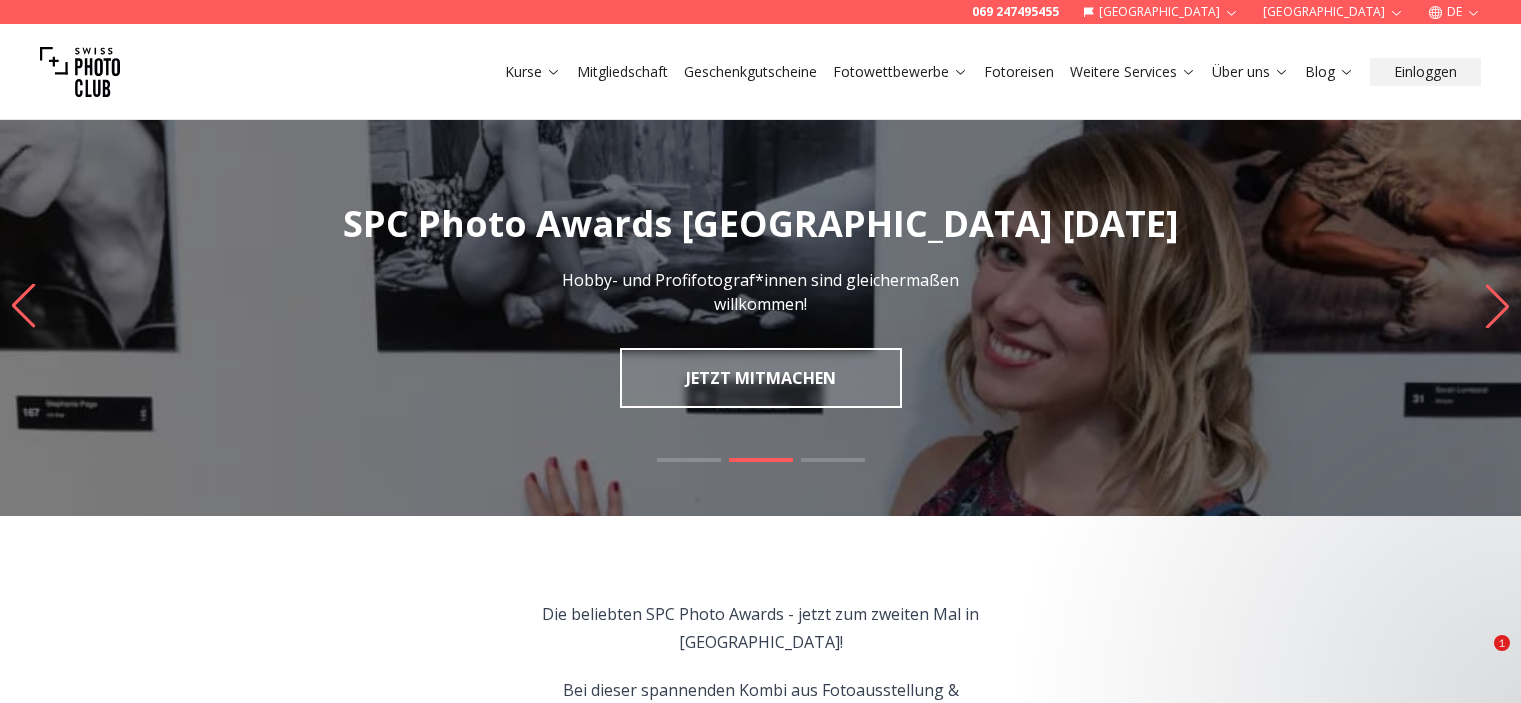 scroll, scrollTop: 0, scrollLeft: 0, axis: both 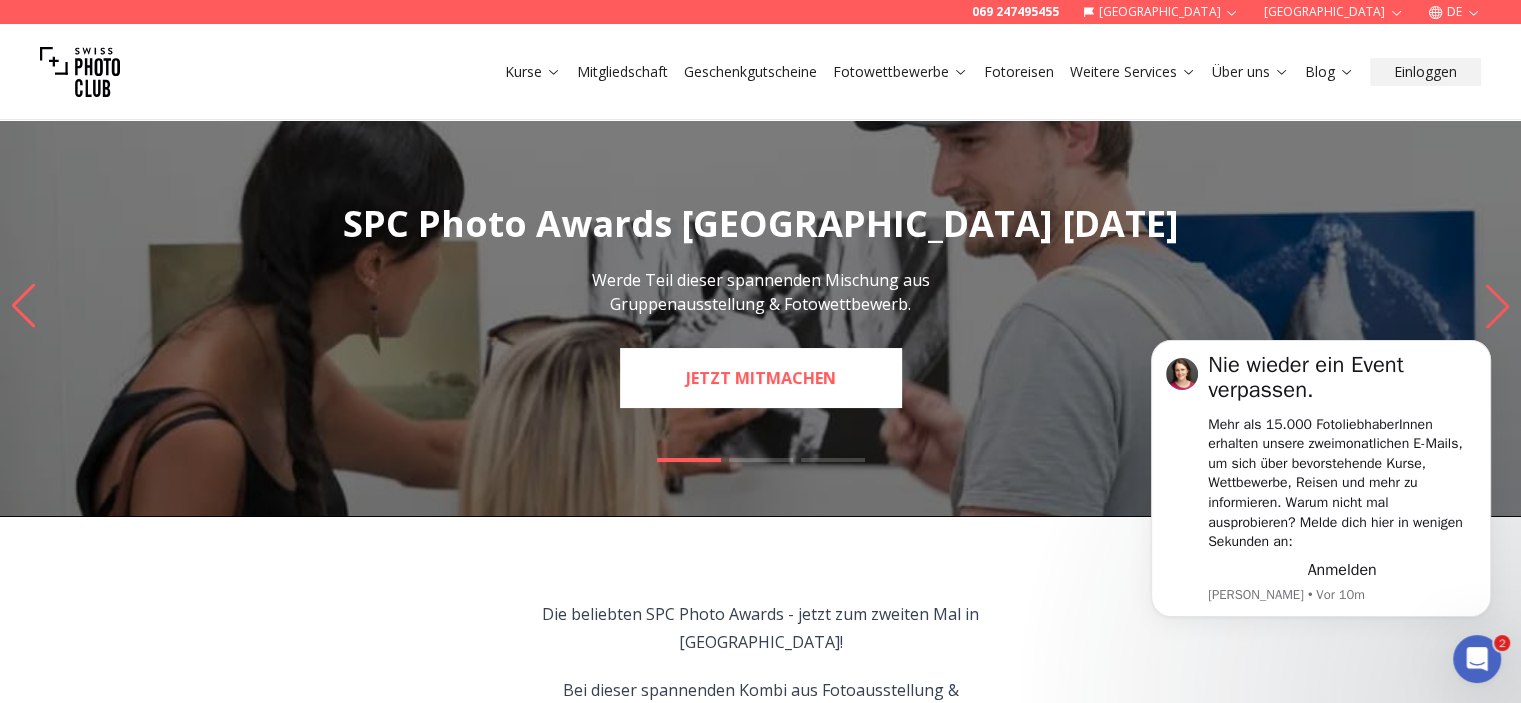 click on "JETZT MITMACHEN" at bounding box center [761, 378] 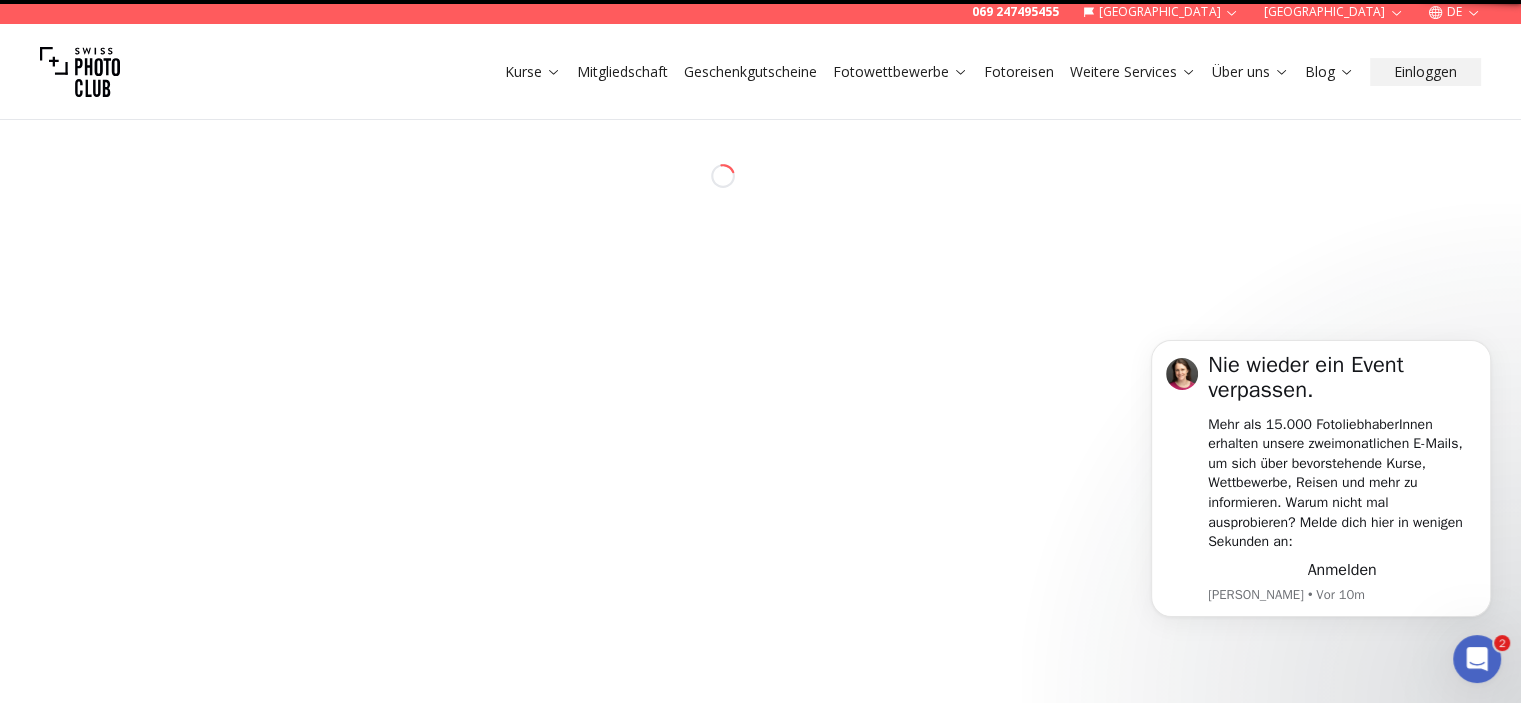 select on "*******" 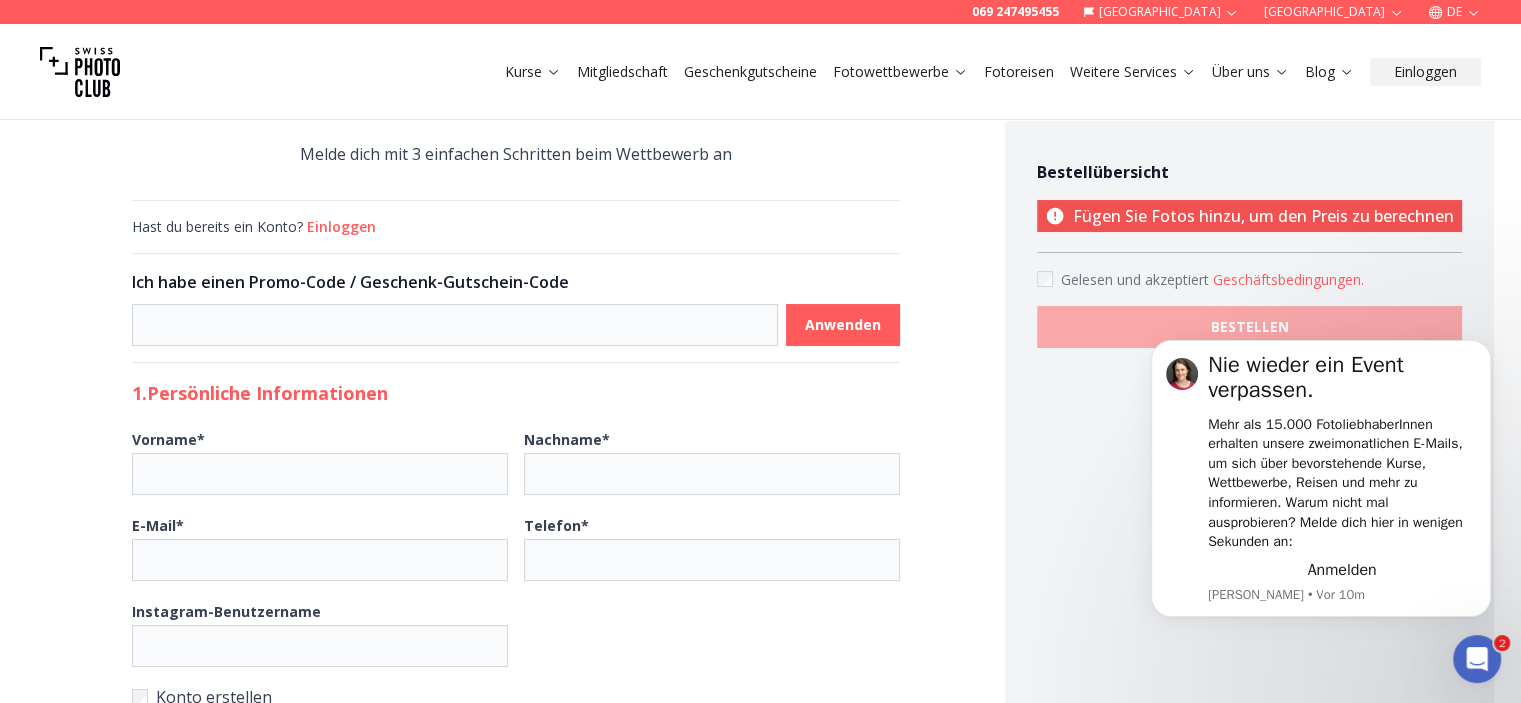 scroll, scrollTop: 92, scrollLeft: 0, axis: vertical 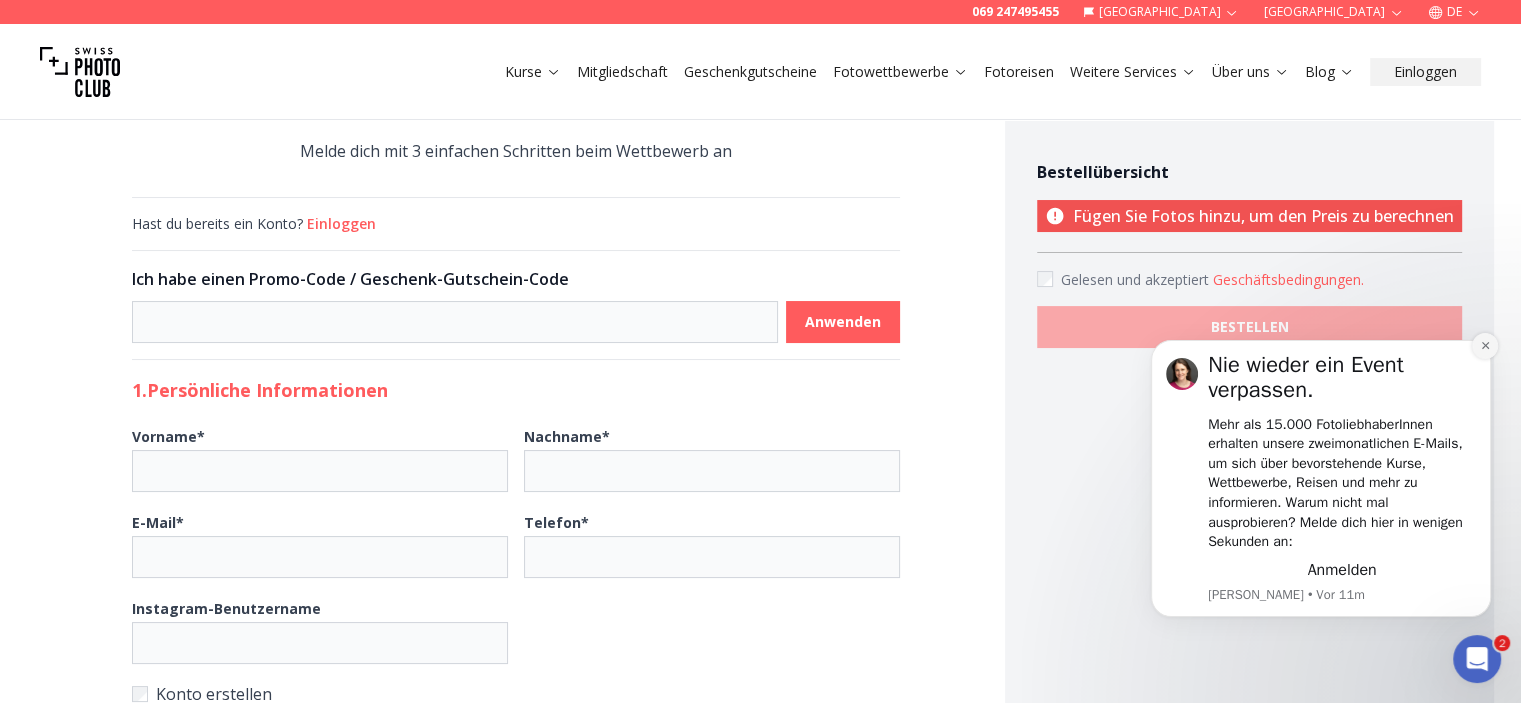 click 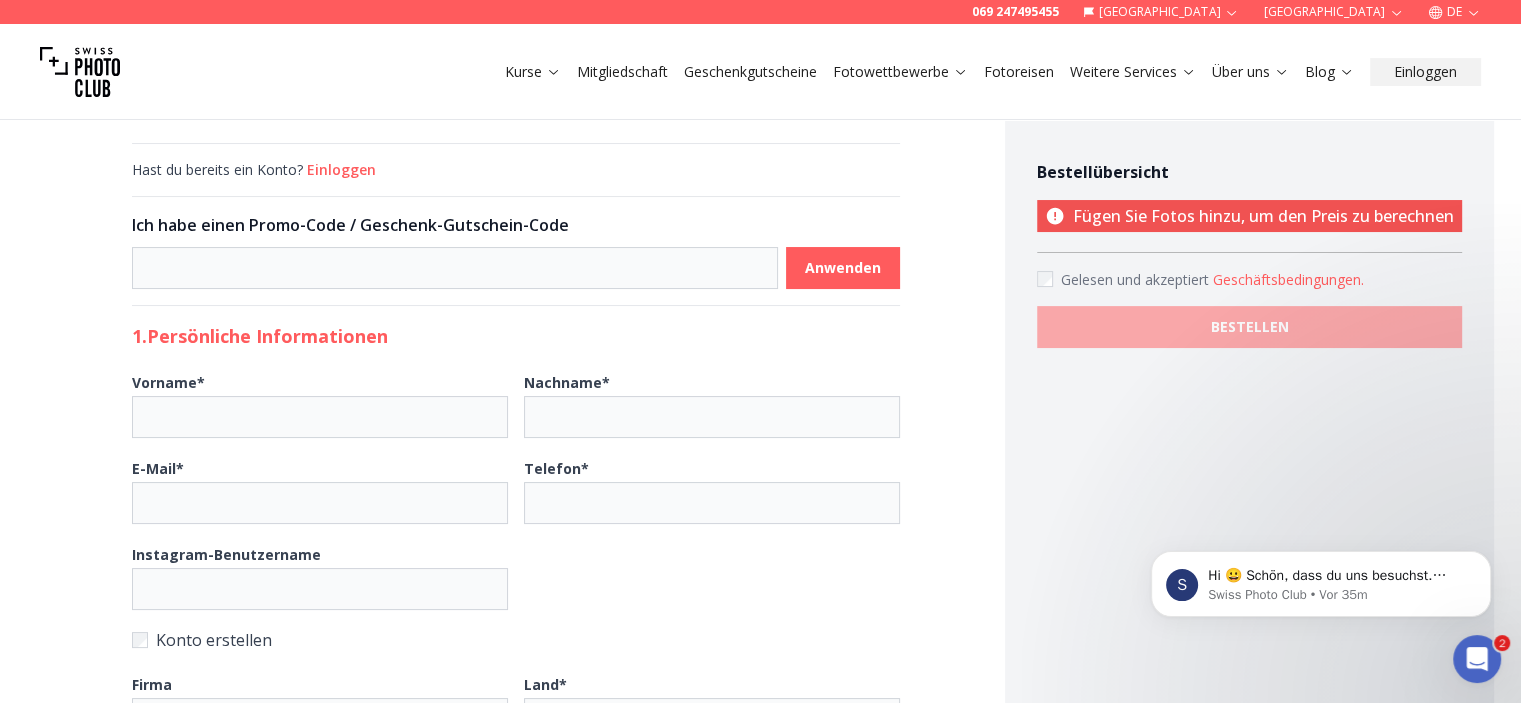 scroll, scrollTop: 269, scrollLeft: 0, axis: vertical 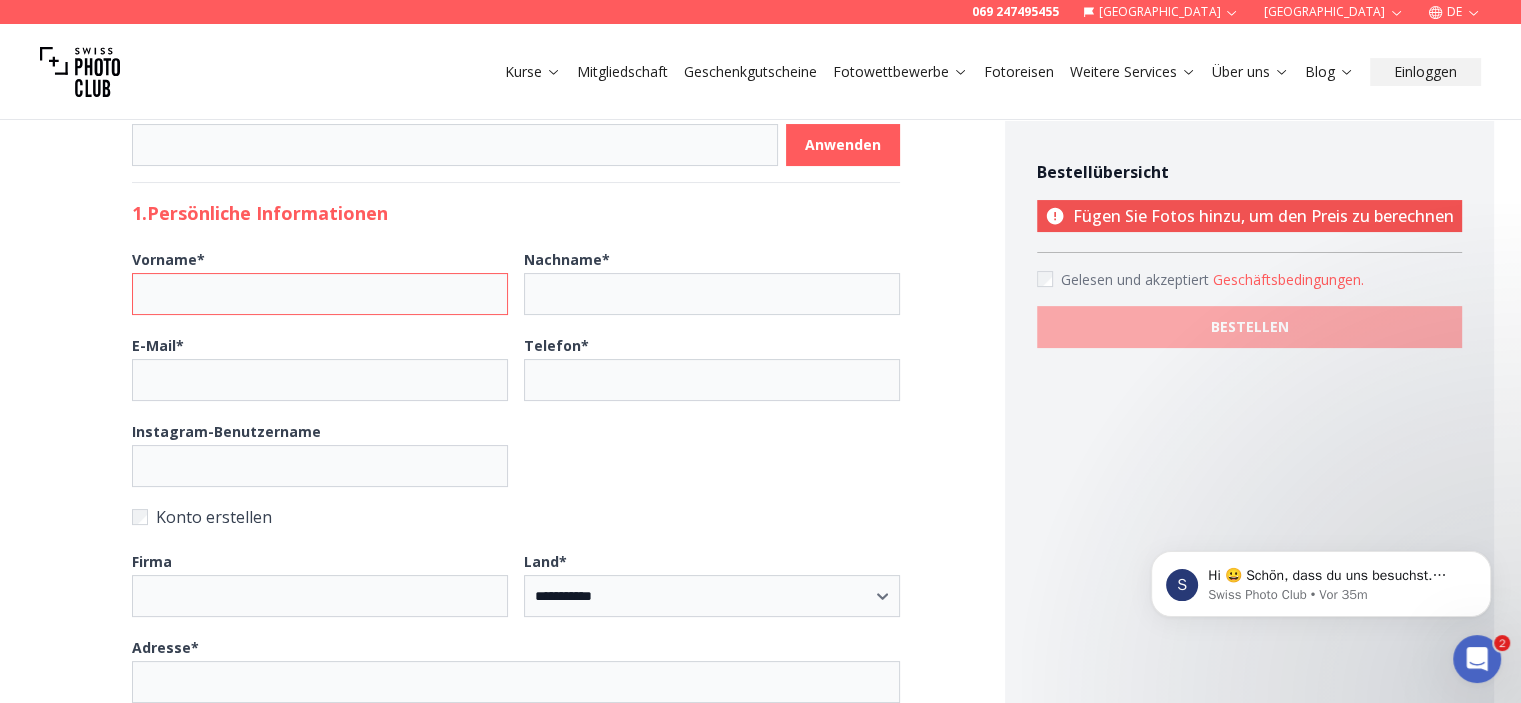click on "Vorname *" at bounding box center [320, 294] 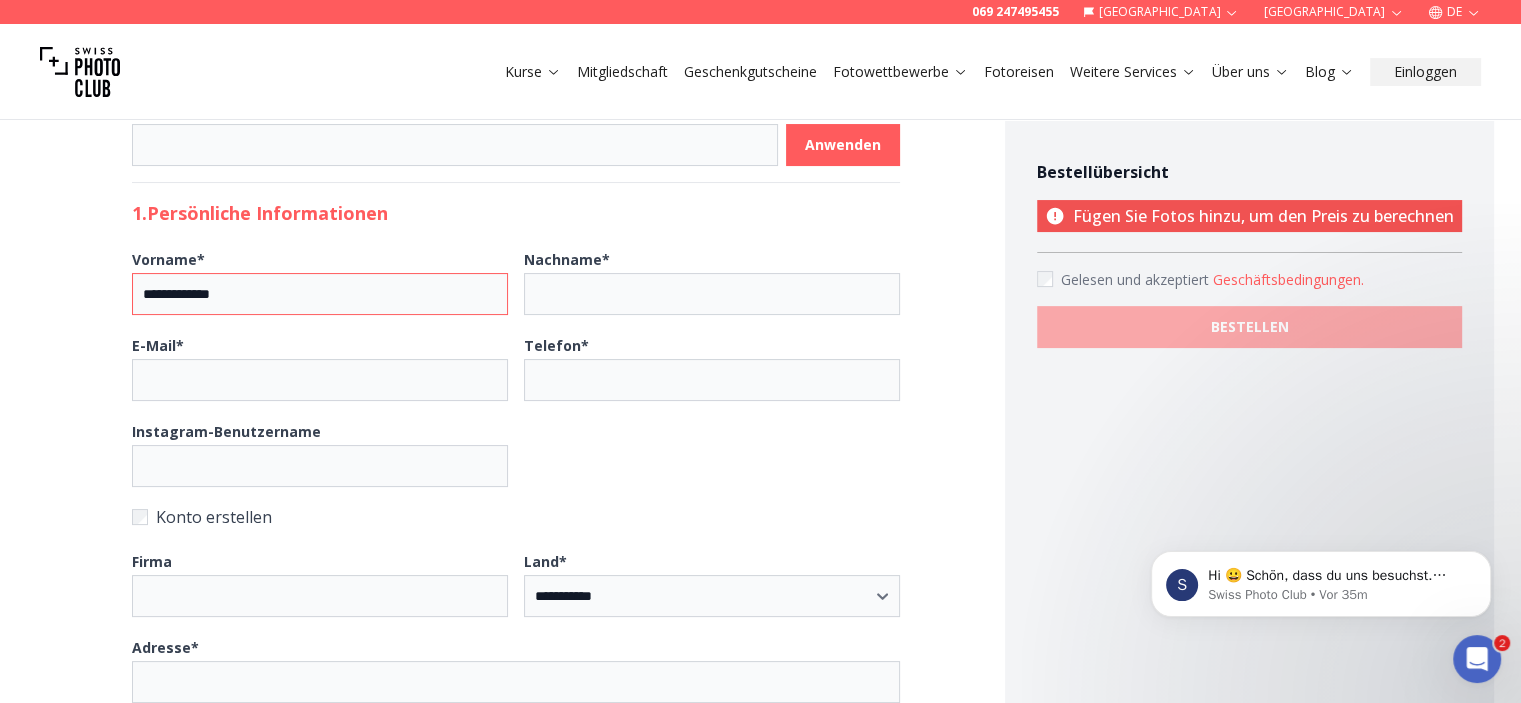 type on "**********" 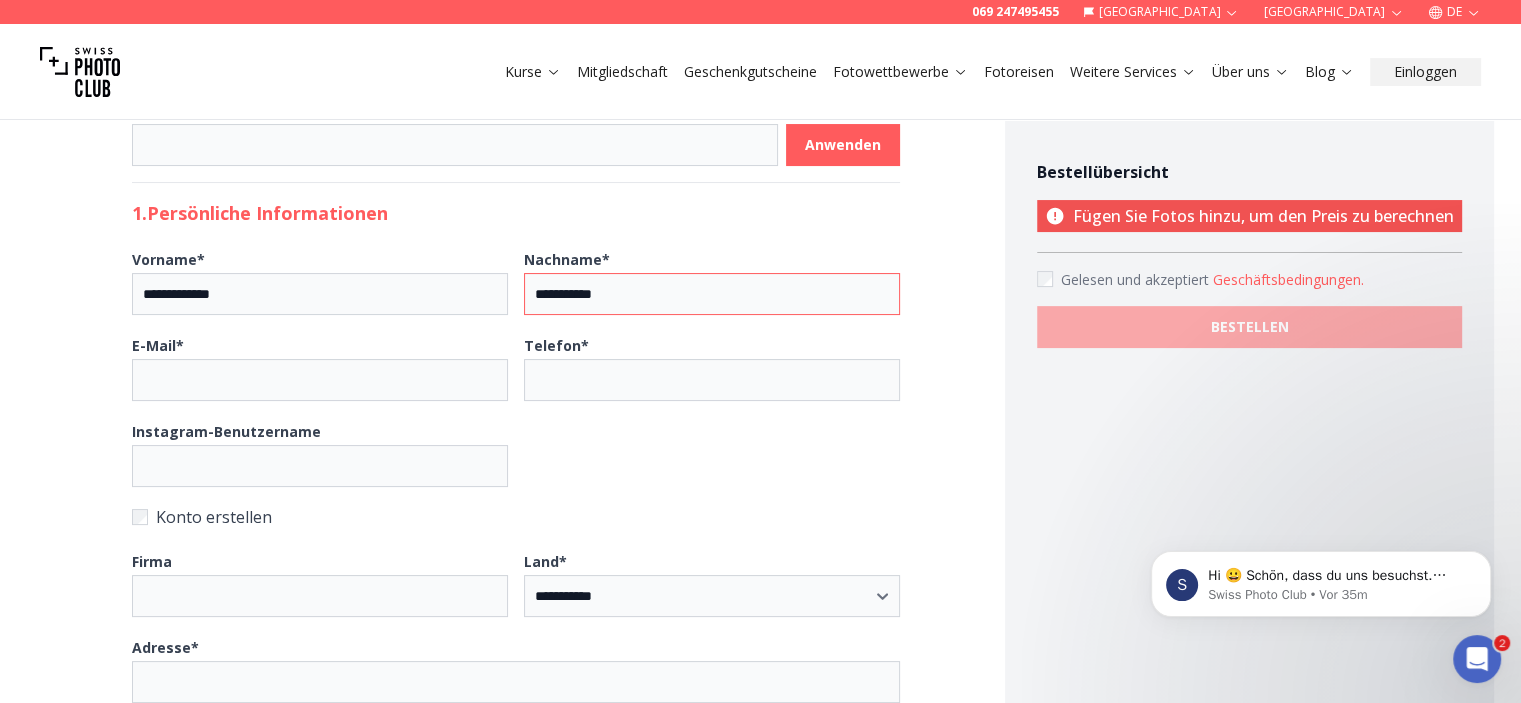 type on "**********" 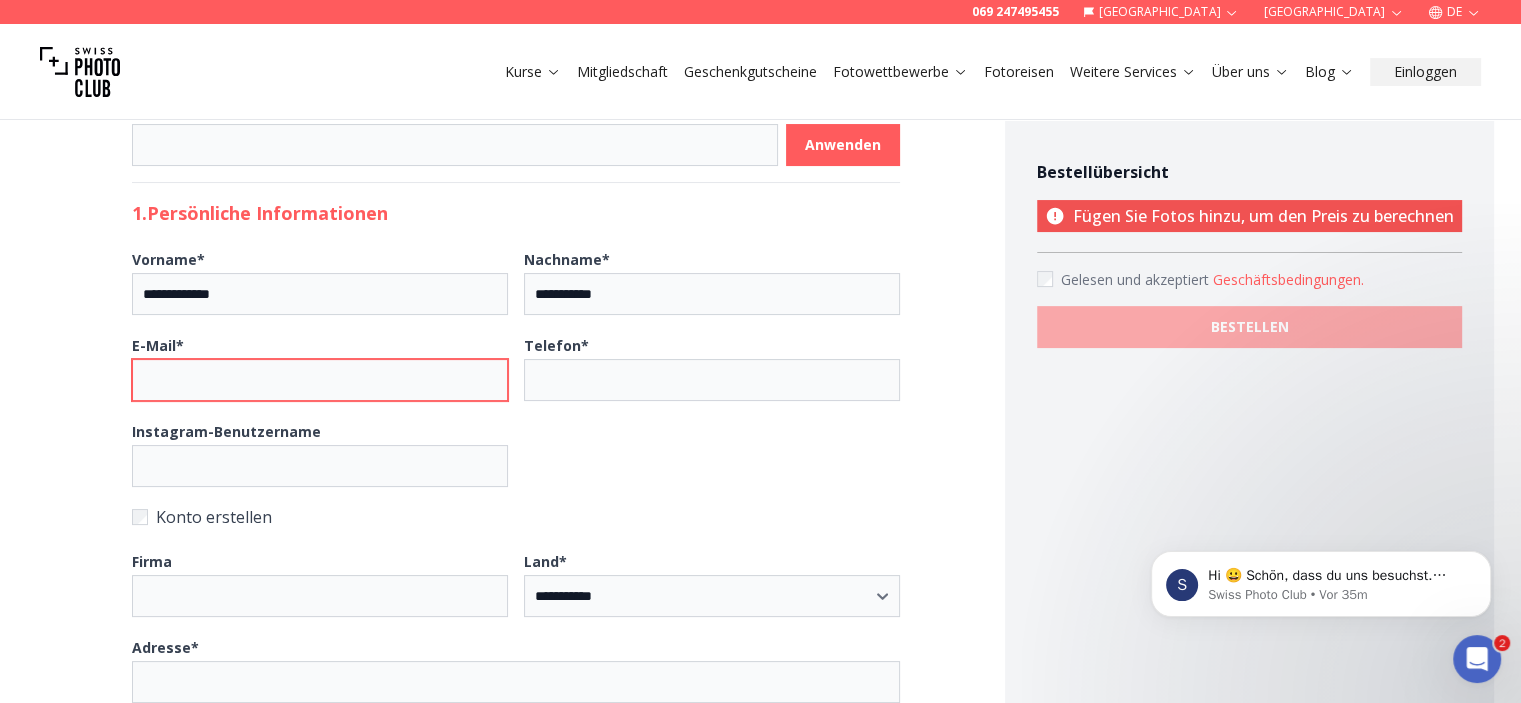 click on "E-Mail *" at bounding box center (320, 380) 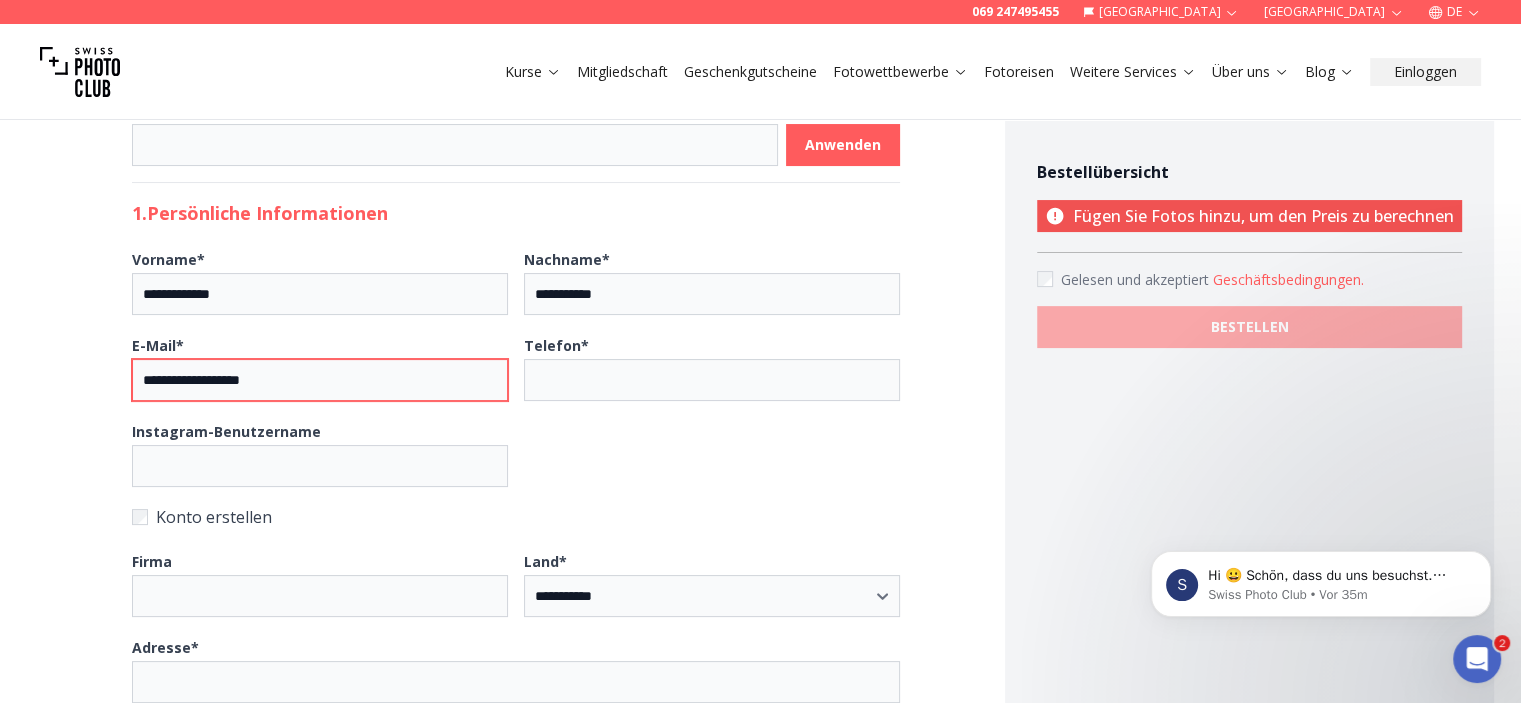 type on "**********" 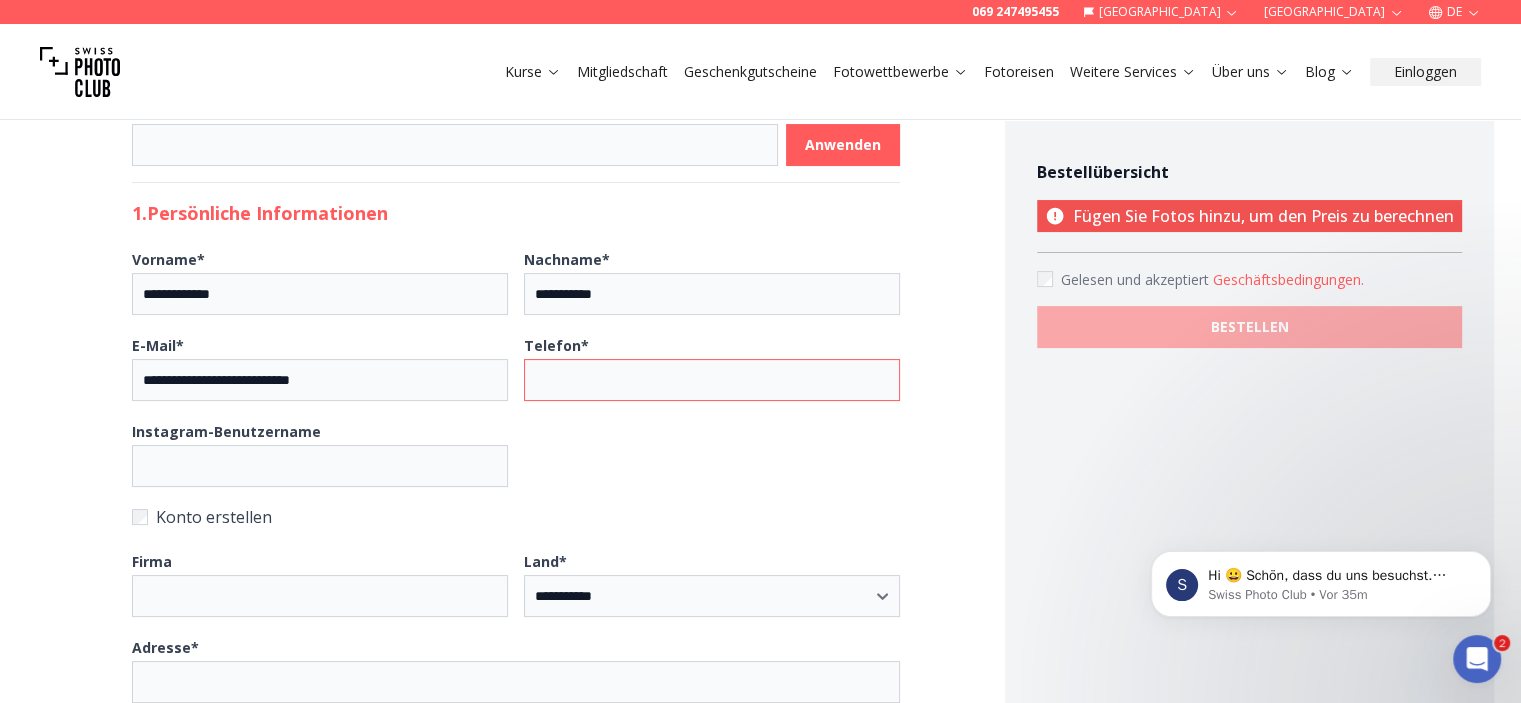 click on "Telefon *" at bounding box center [712, 380] 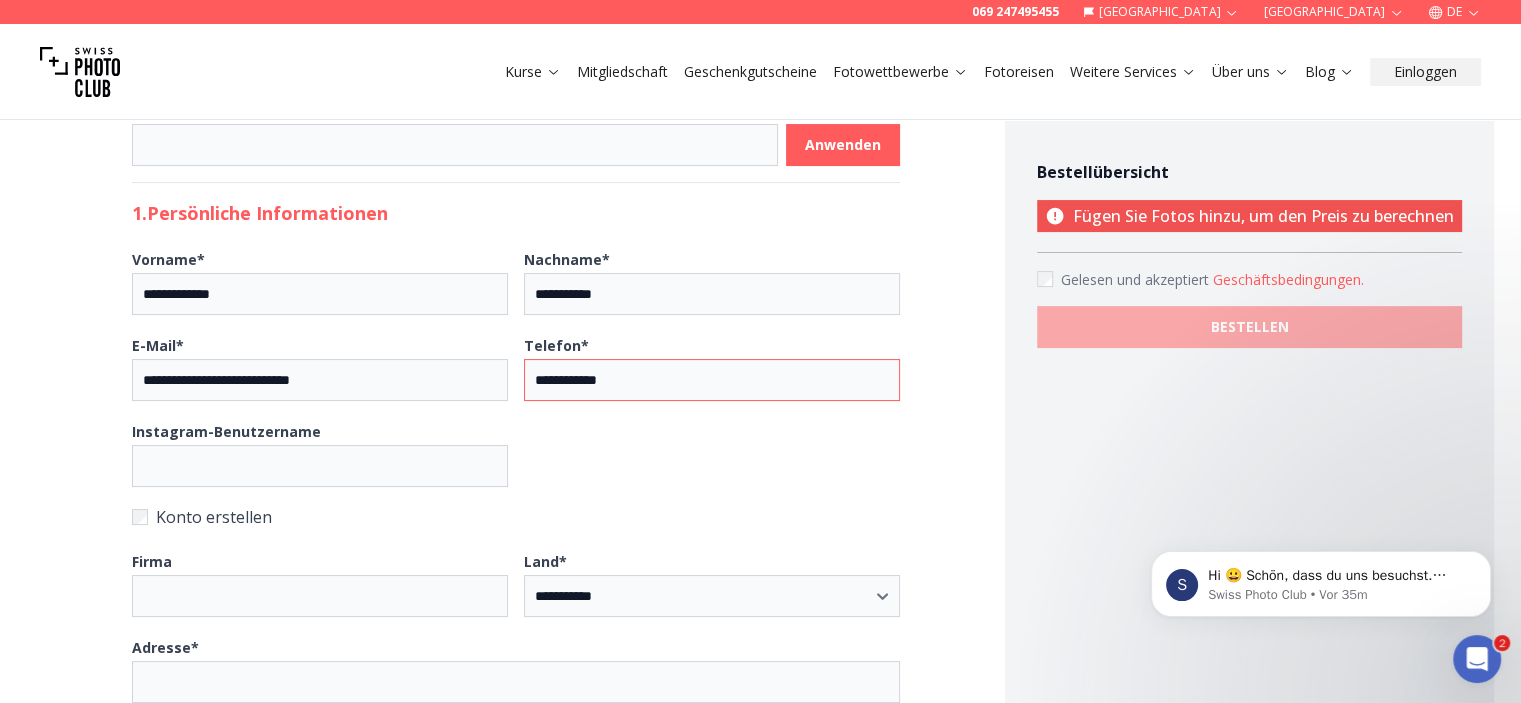 type on "**********" 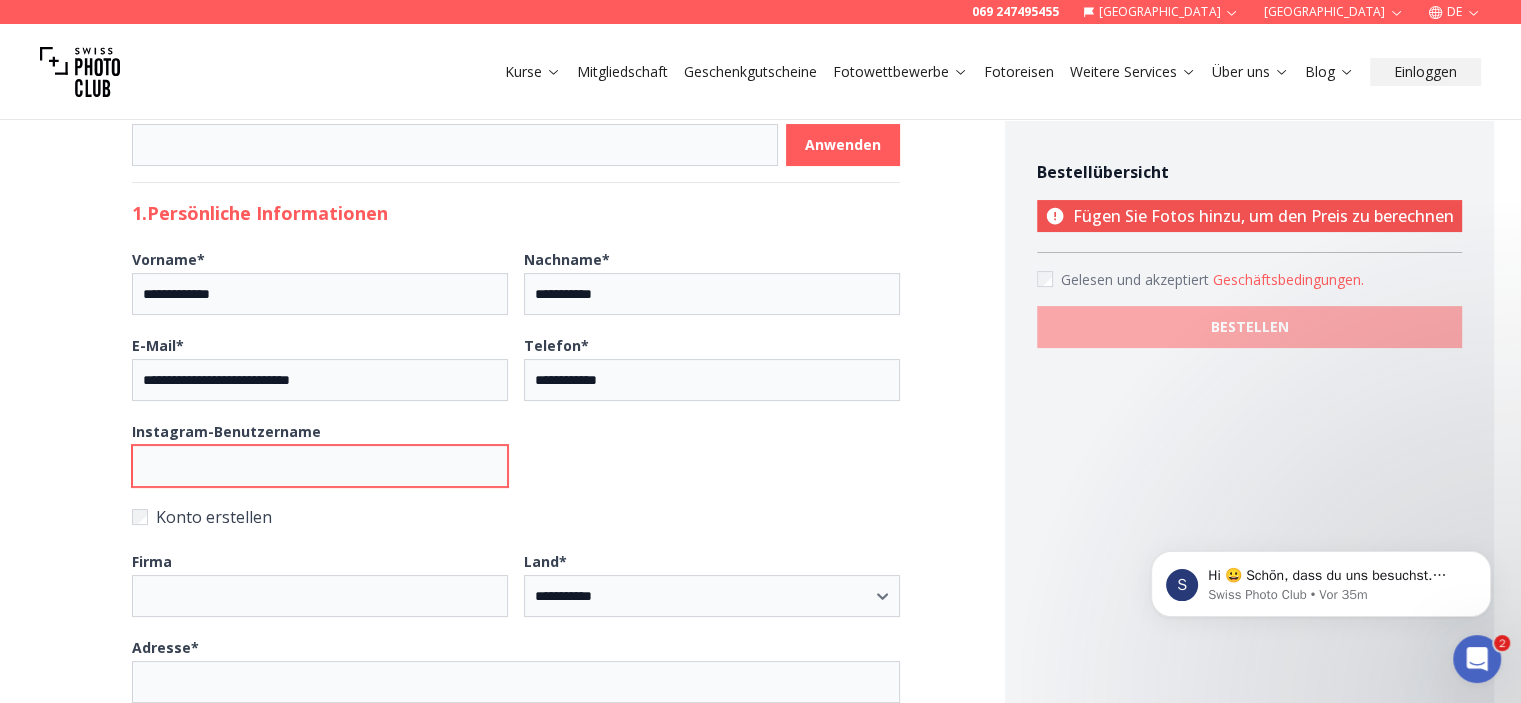 click on "Instagram-Benutzername" at bounding box center [320, 466] 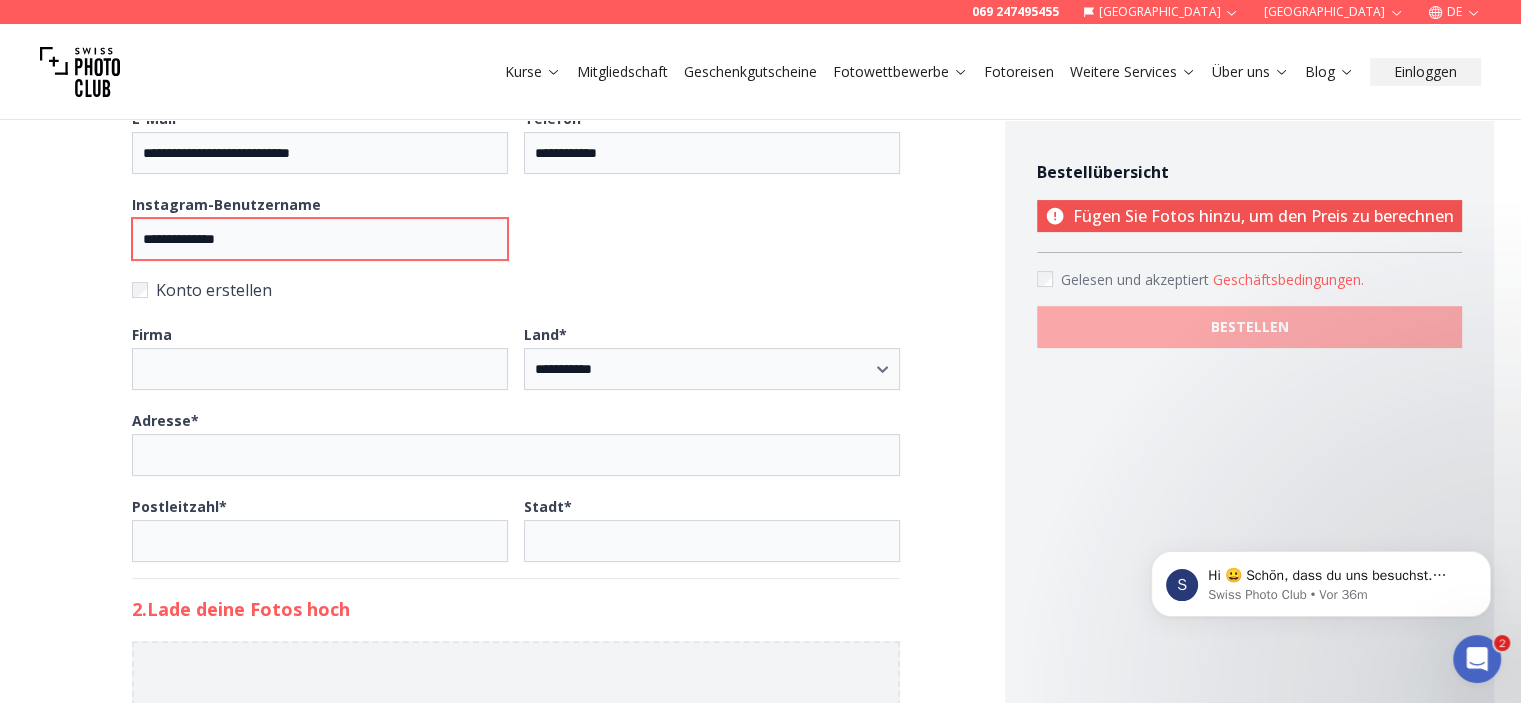 scroll, scrollTop: 493, scrollLeft: 0, axis: vertical 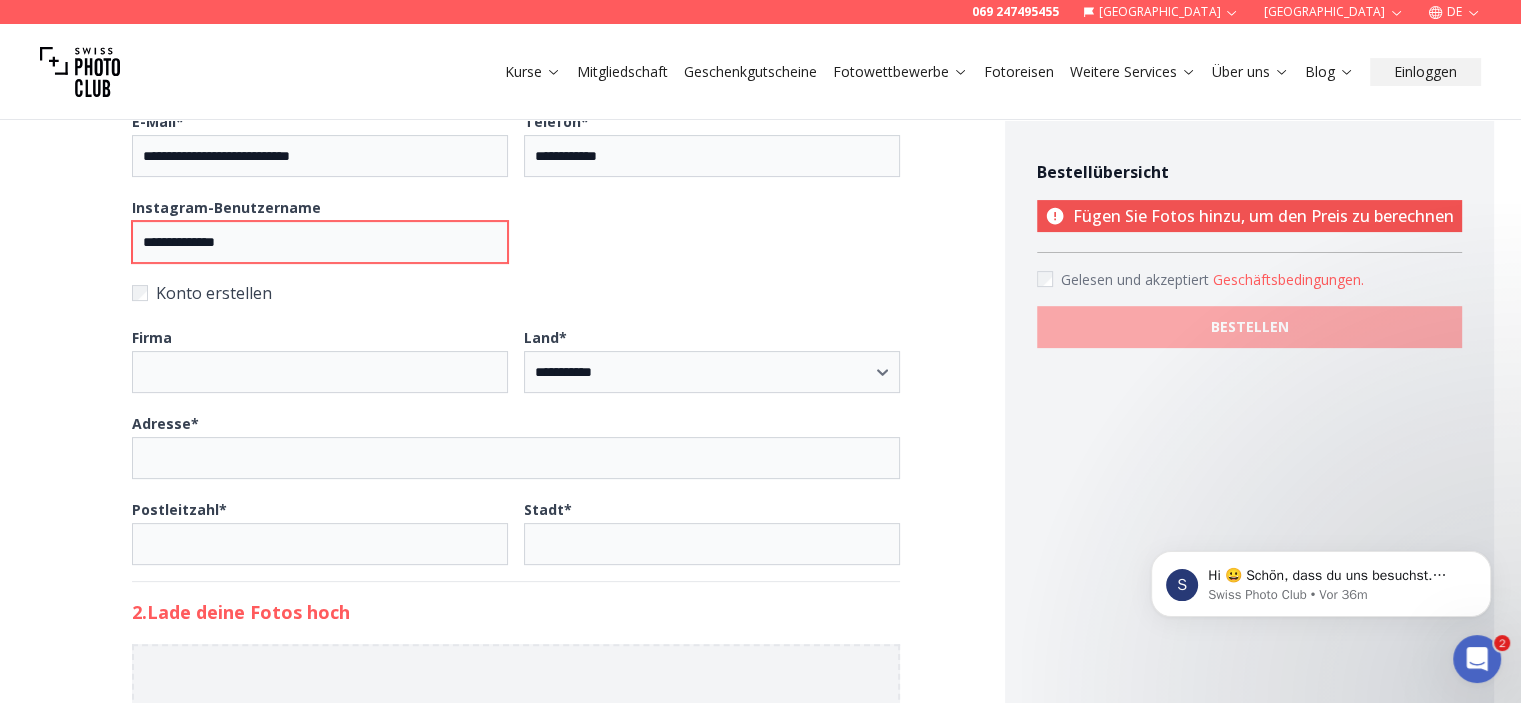 type on "**********" 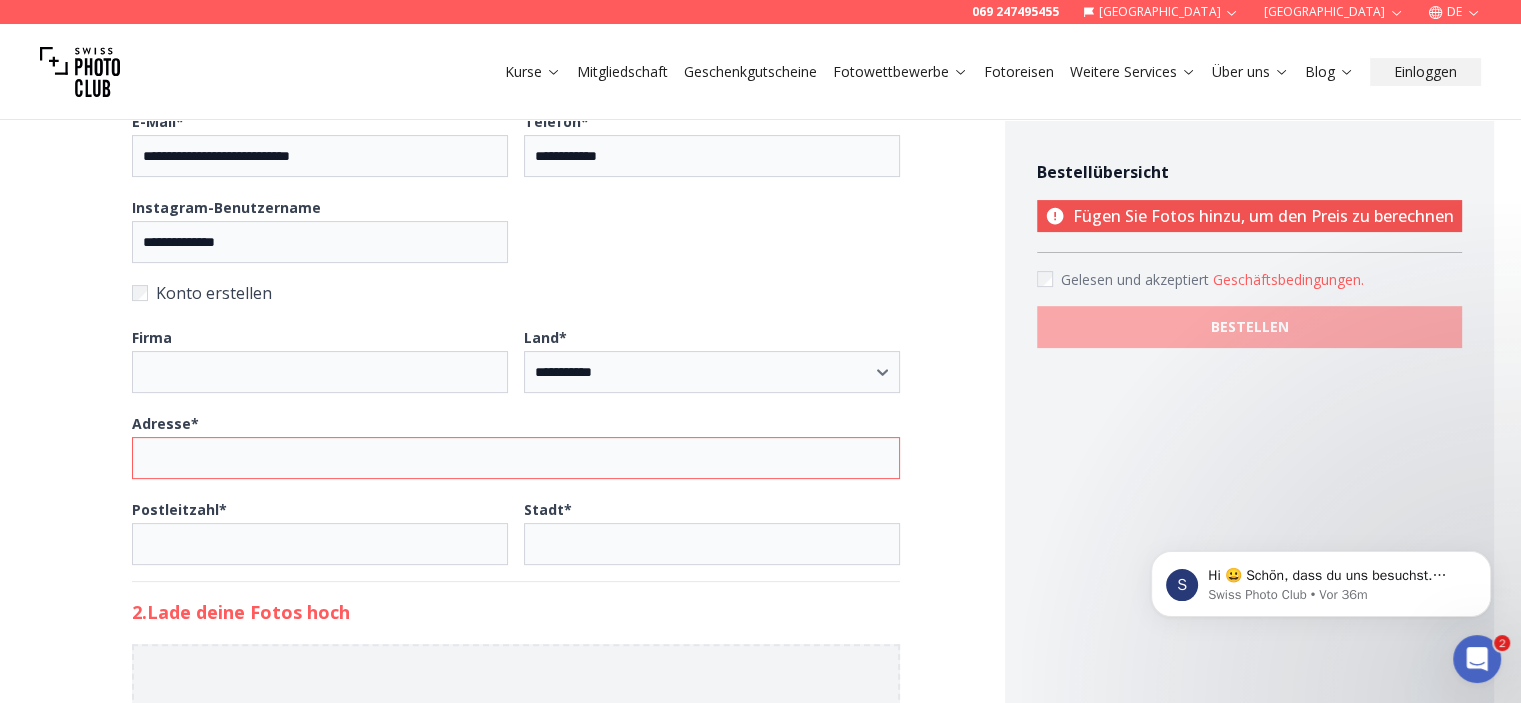 click on "Adresse *" at bounding box center (516, 458) 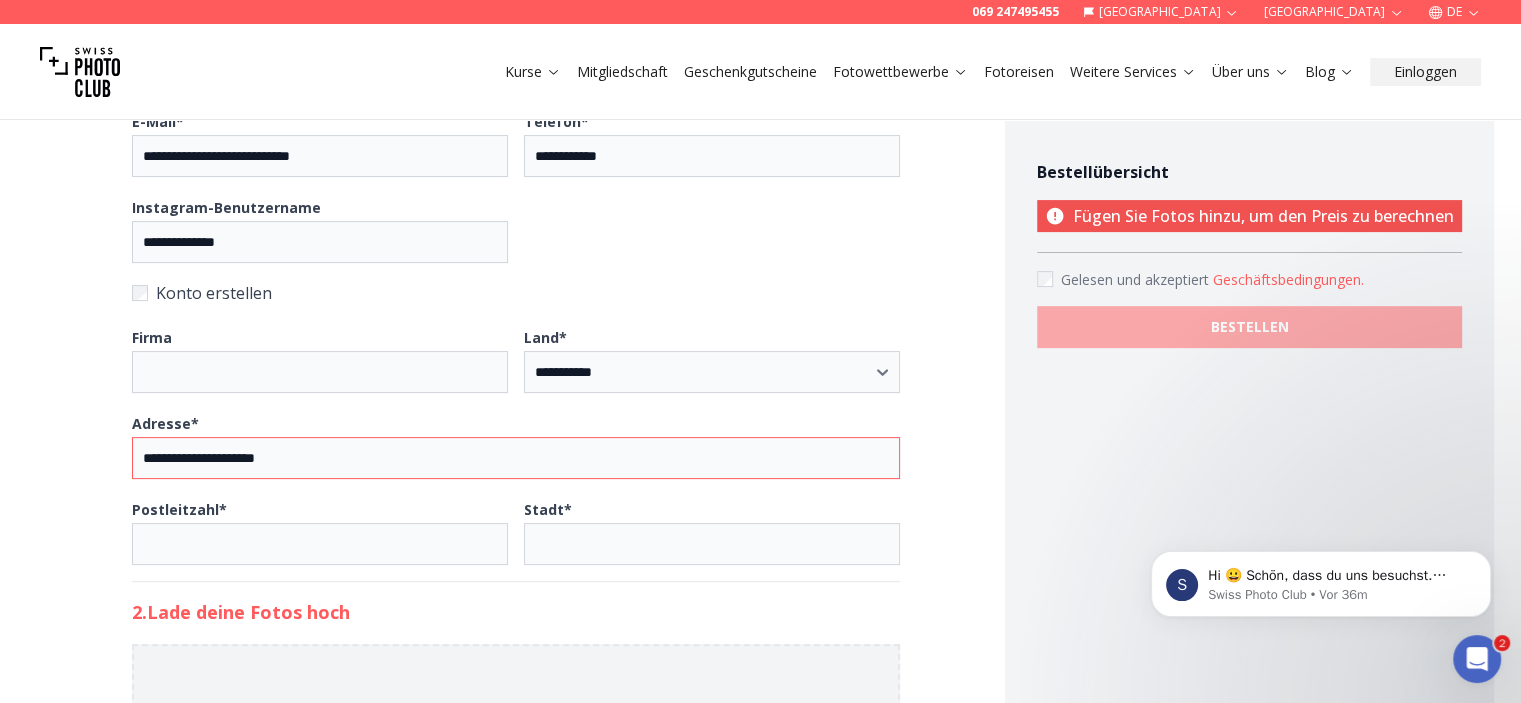 type on "**********" 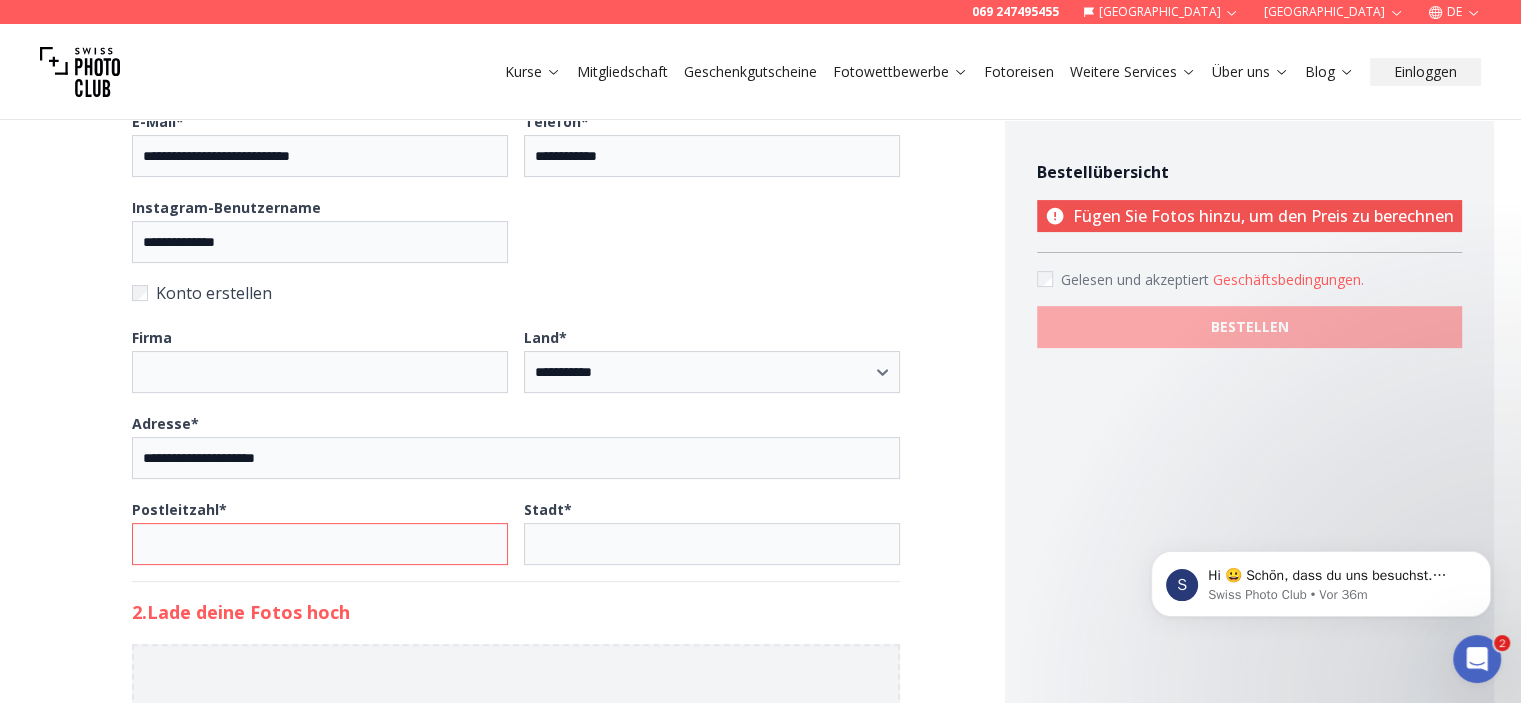click on "Postleitzahl *" at bounding box center (320, 544) 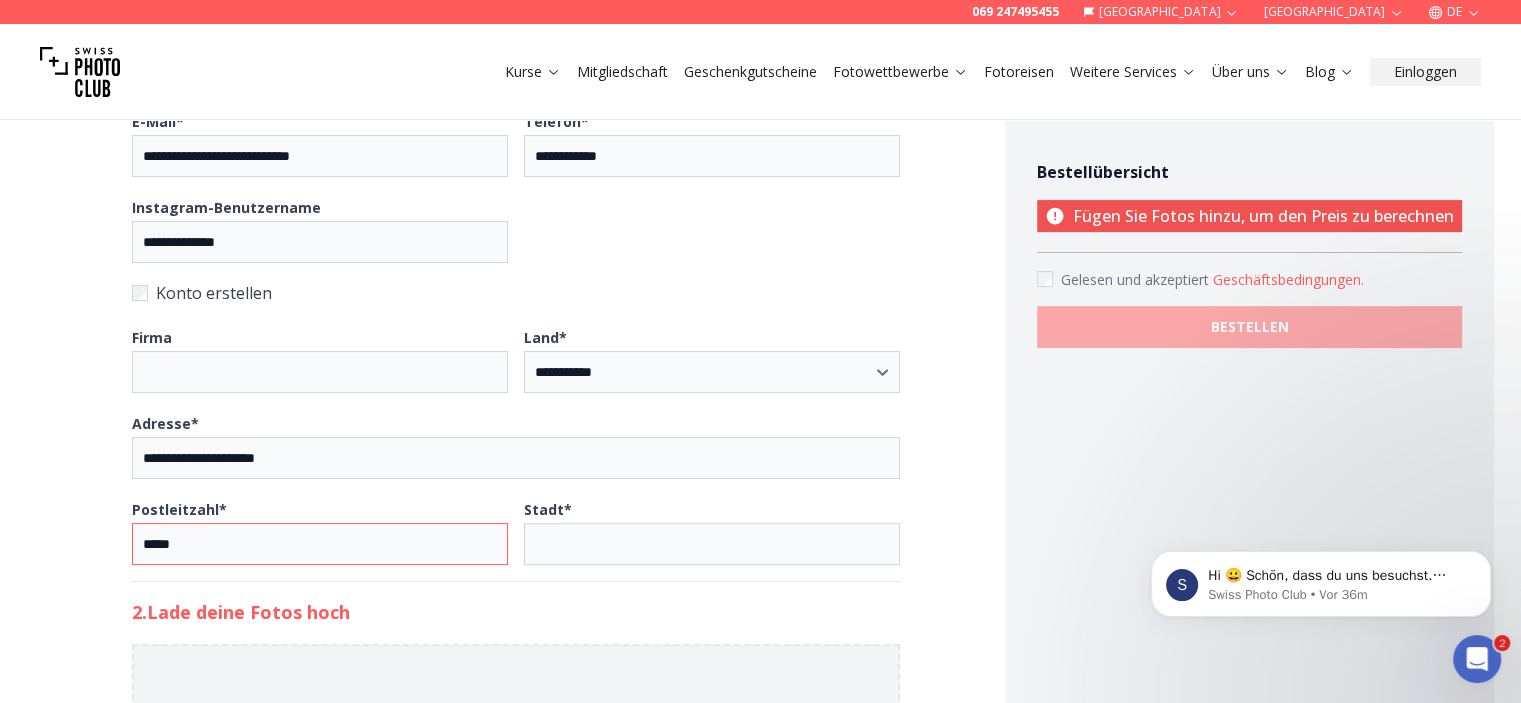 type on "*****" 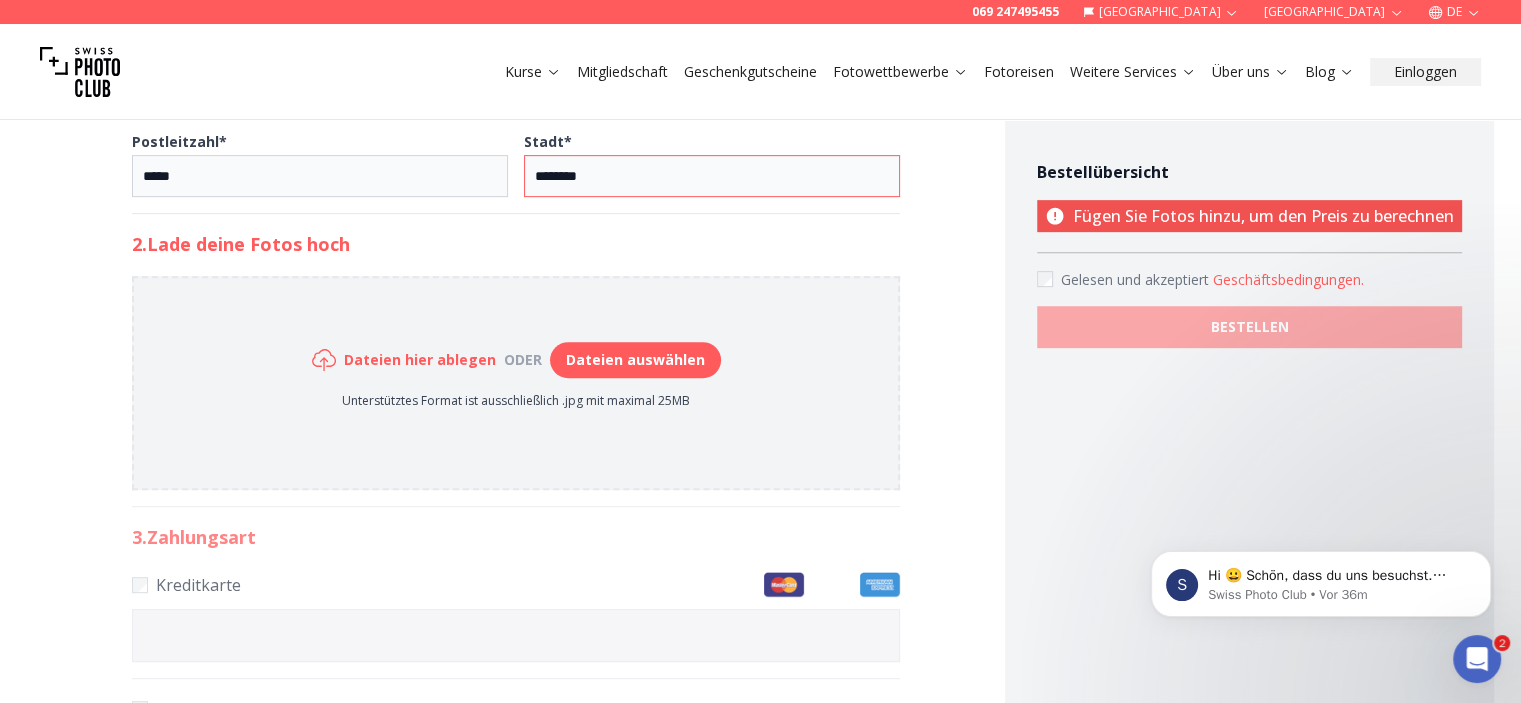 scroll, scrollTop: 891, scrollLeft: 0, axis: vertical 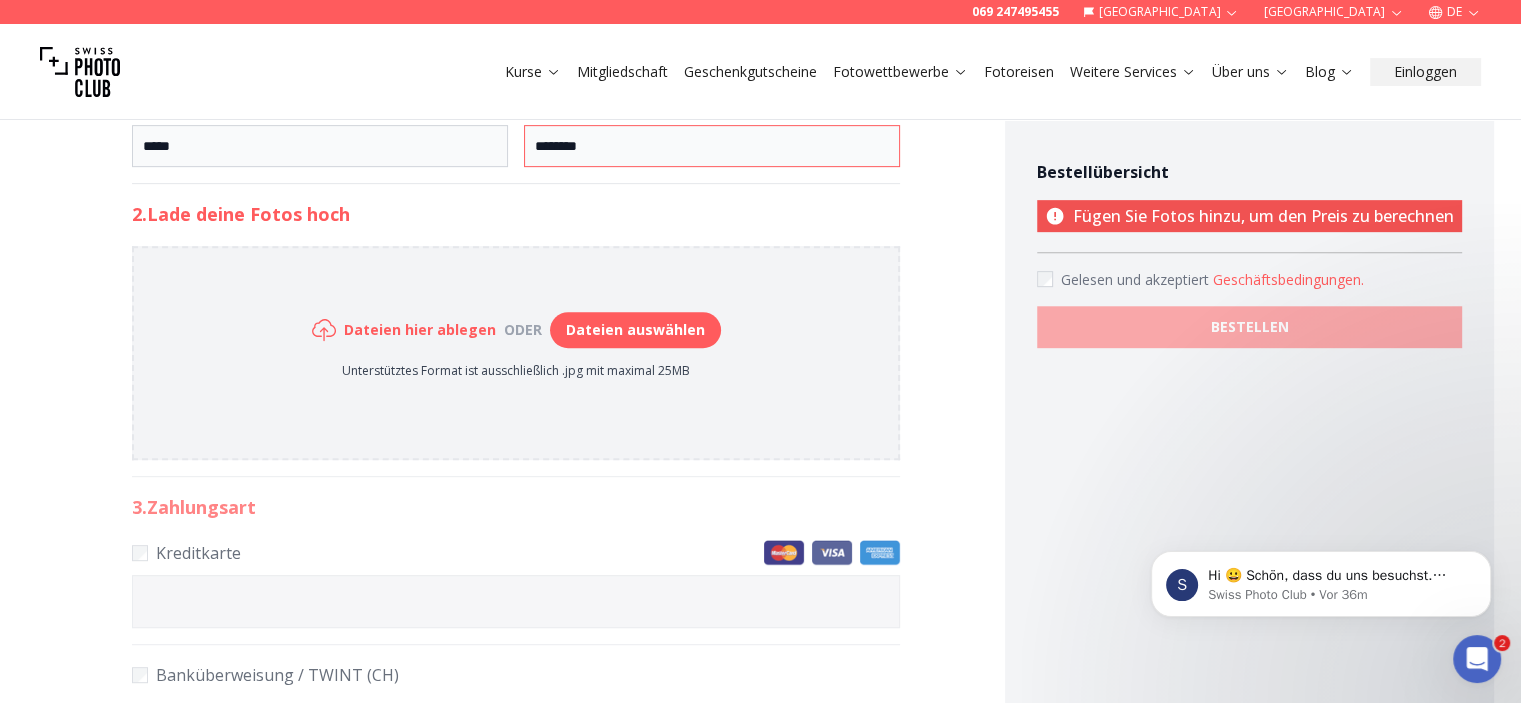 type on "********" 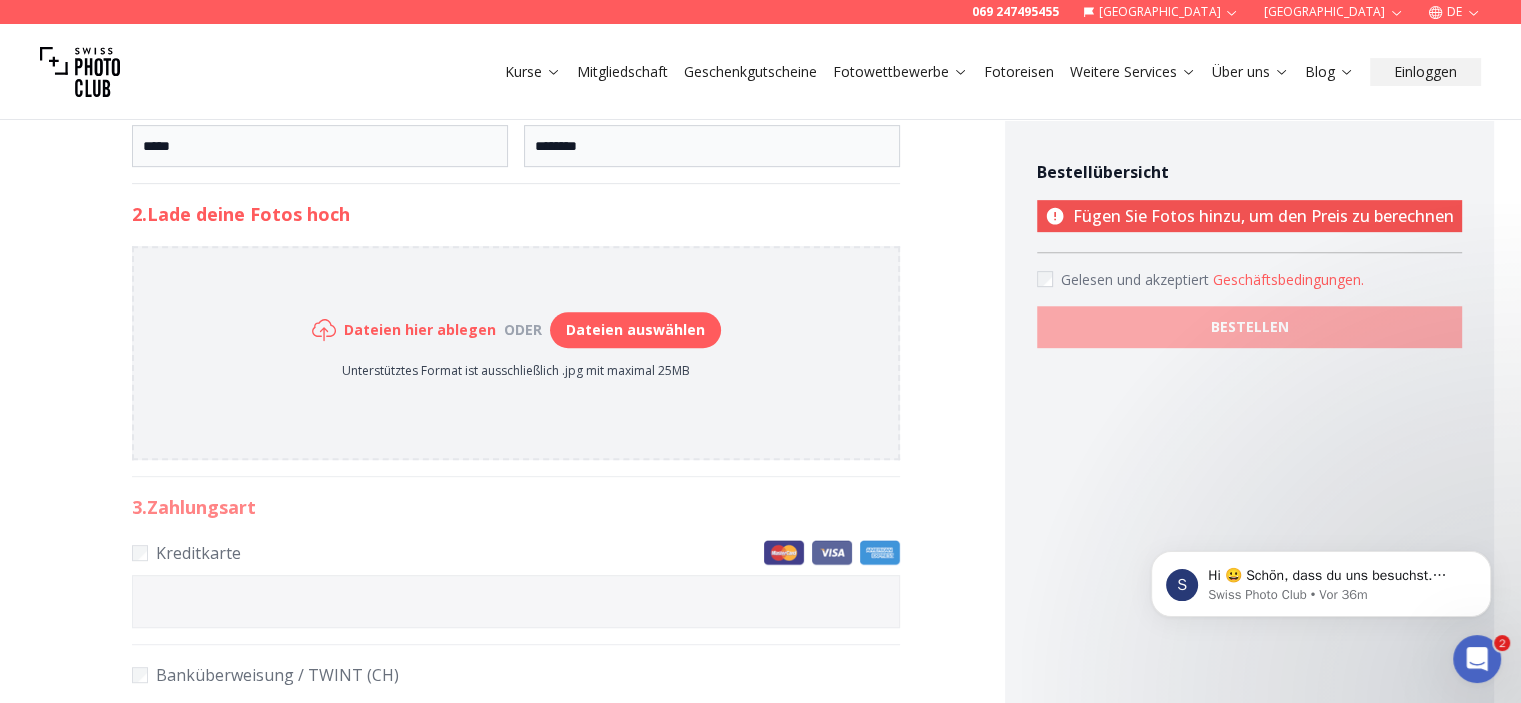 click on "Dateien auswählen" at bounding box center (635, 330) 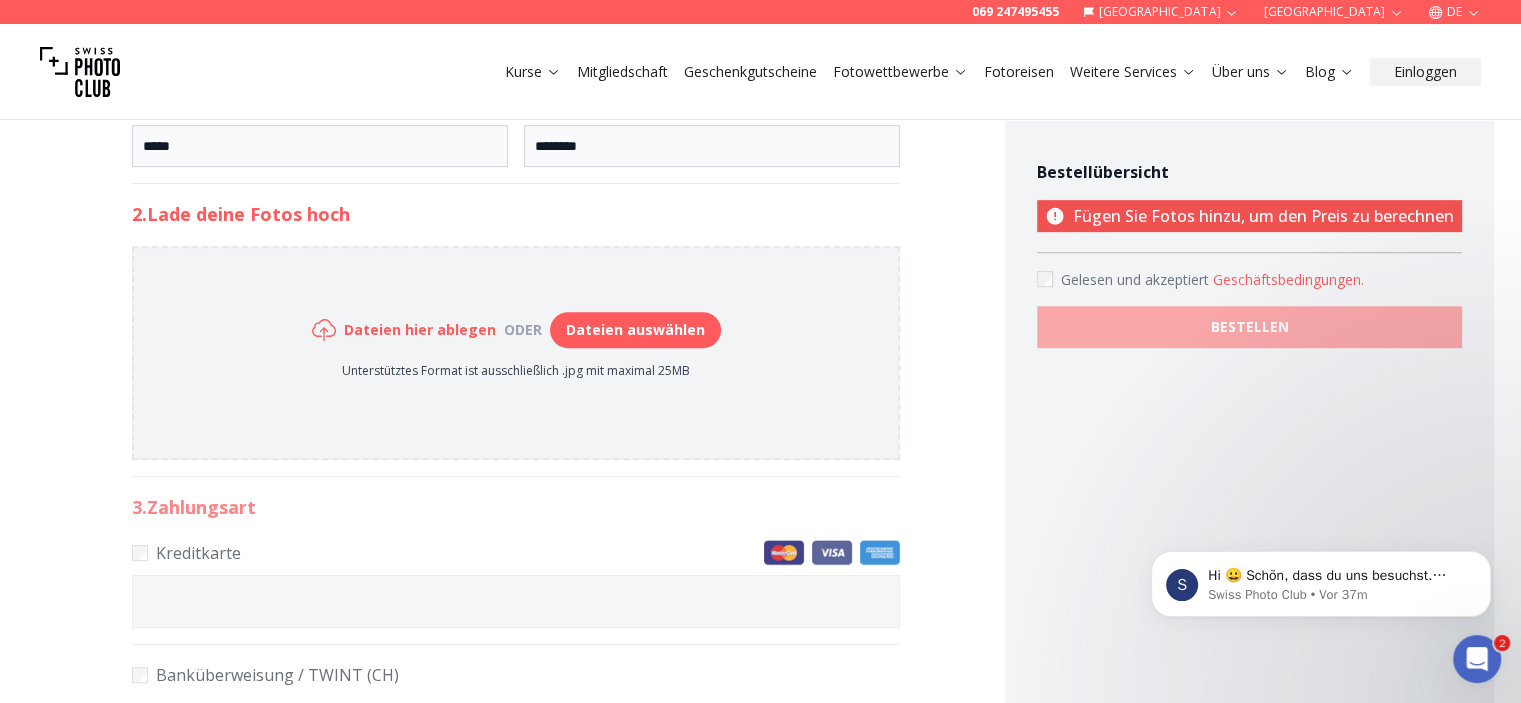 type on "**********" 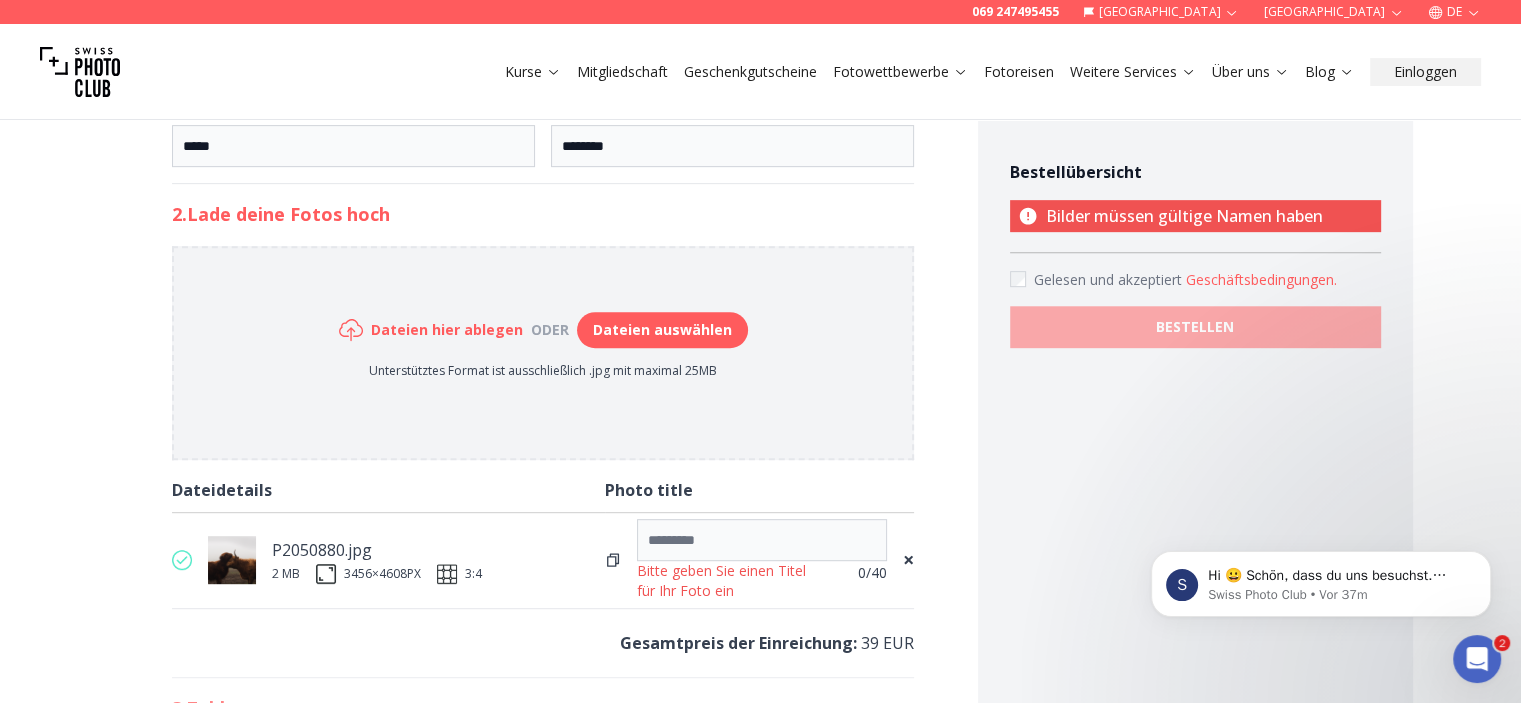 click at bounding box center [232, 560] 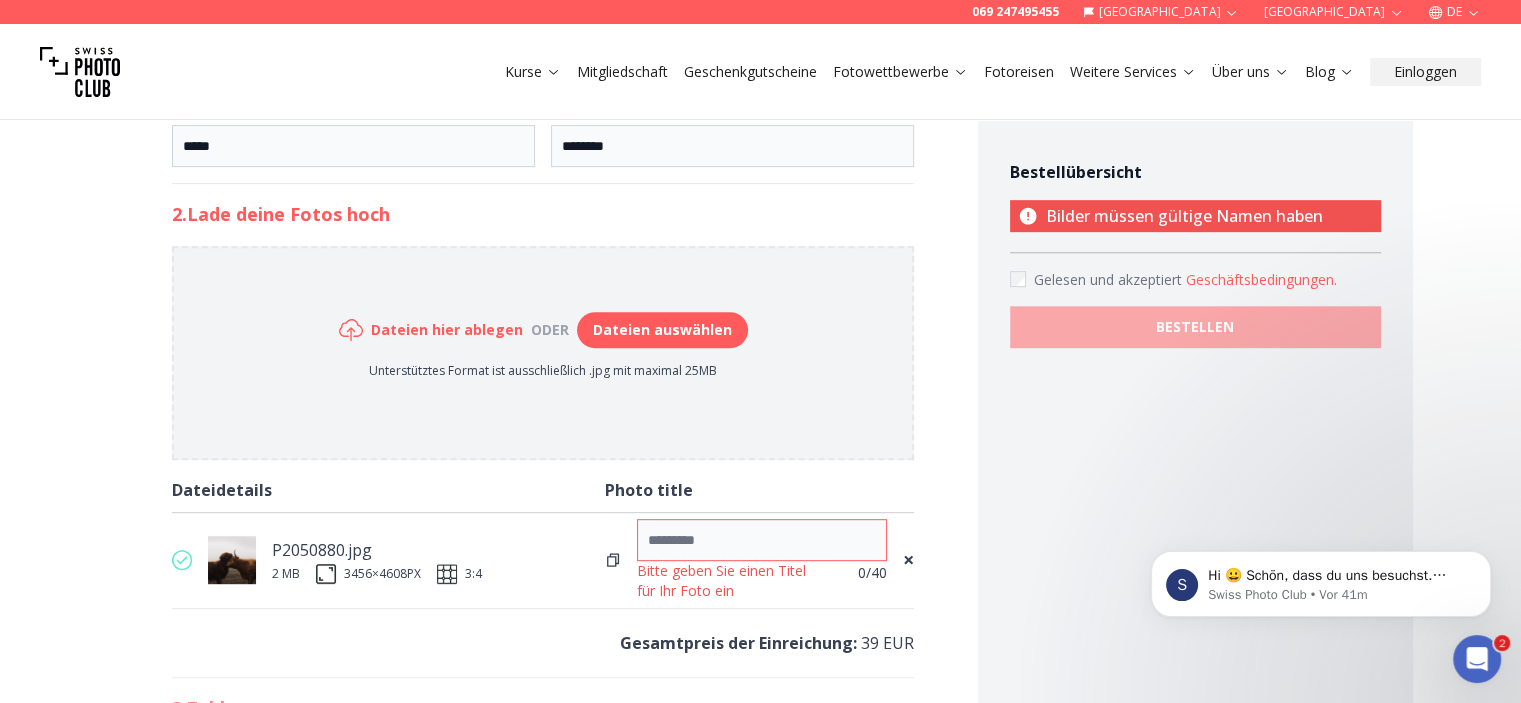 click at bounding box center (762, 540) 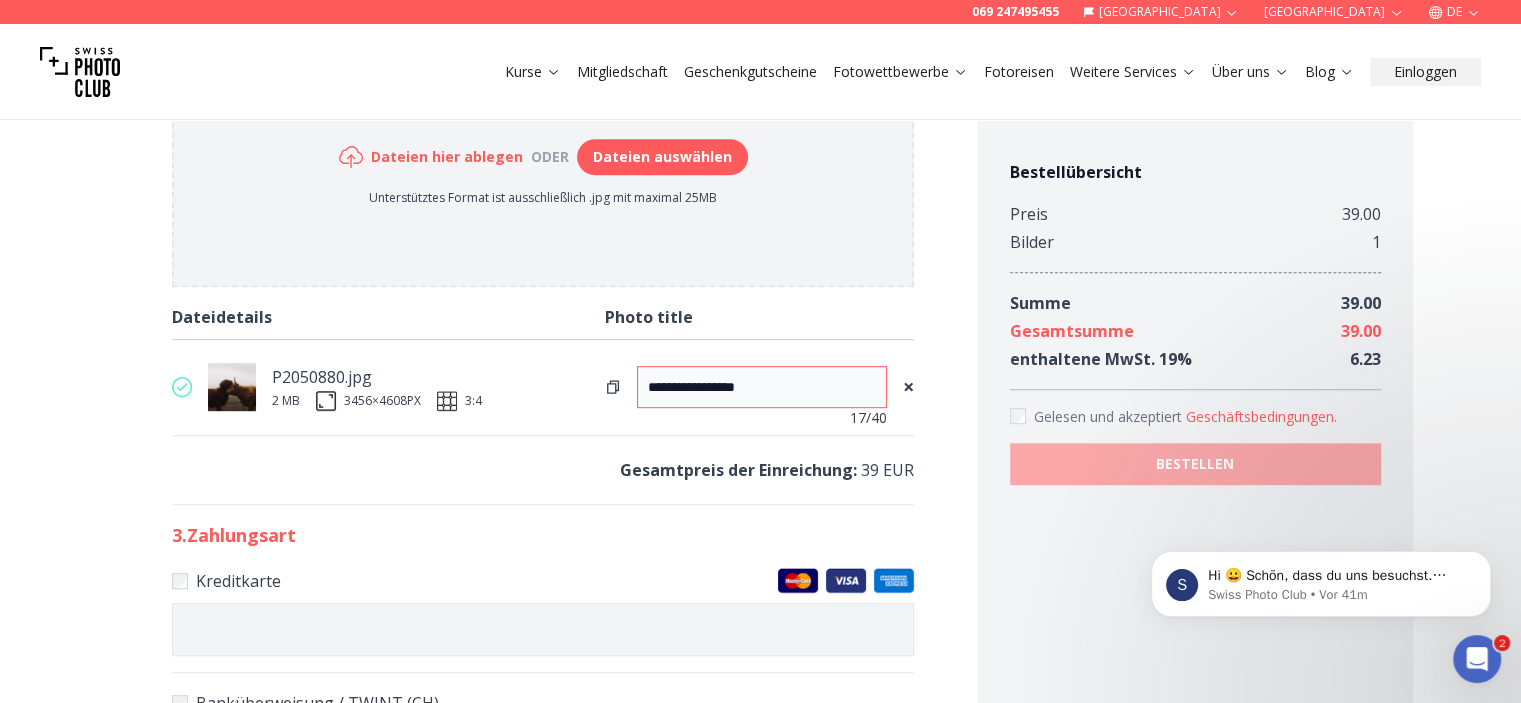 scroll, scrollTop: 1061, scrollLeft: 0, axis: vertical 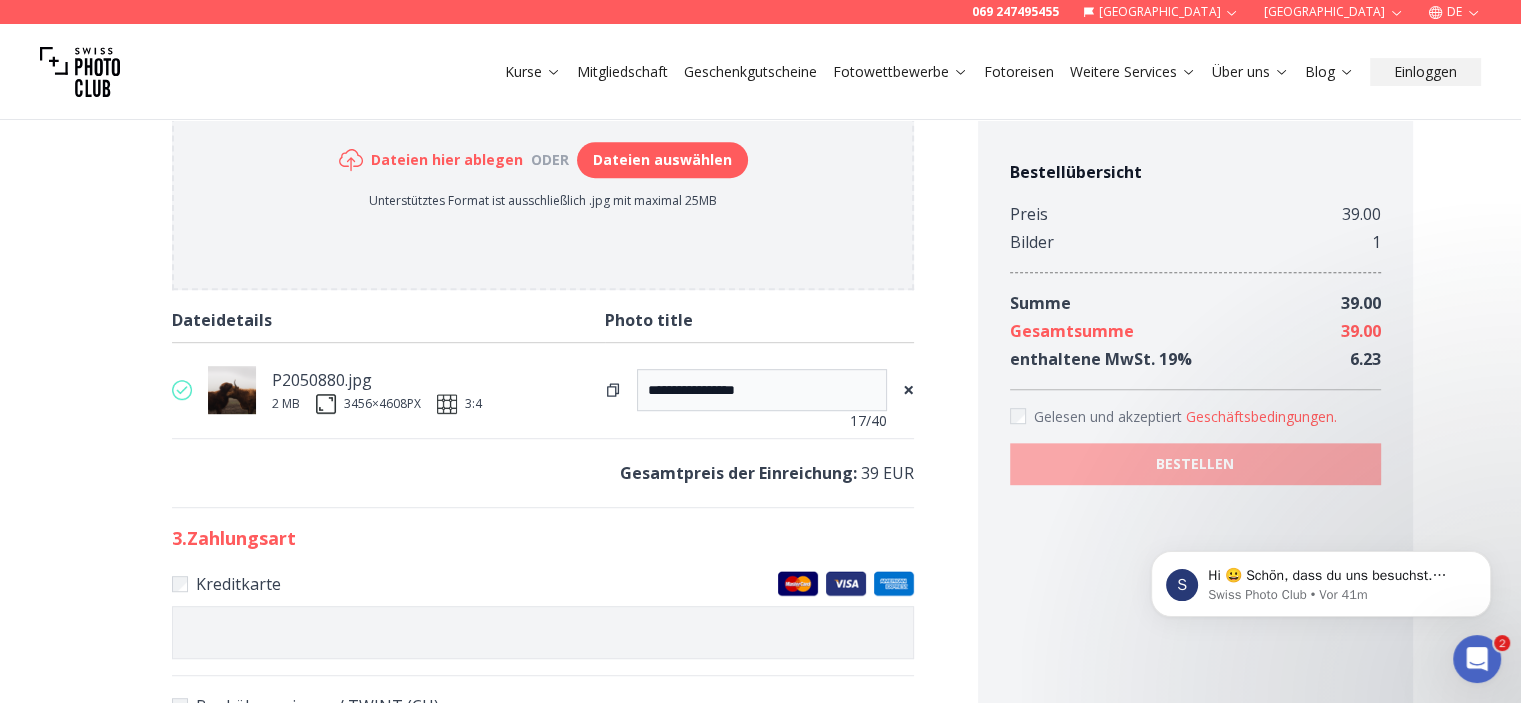 click at bounding box center (326, 404) 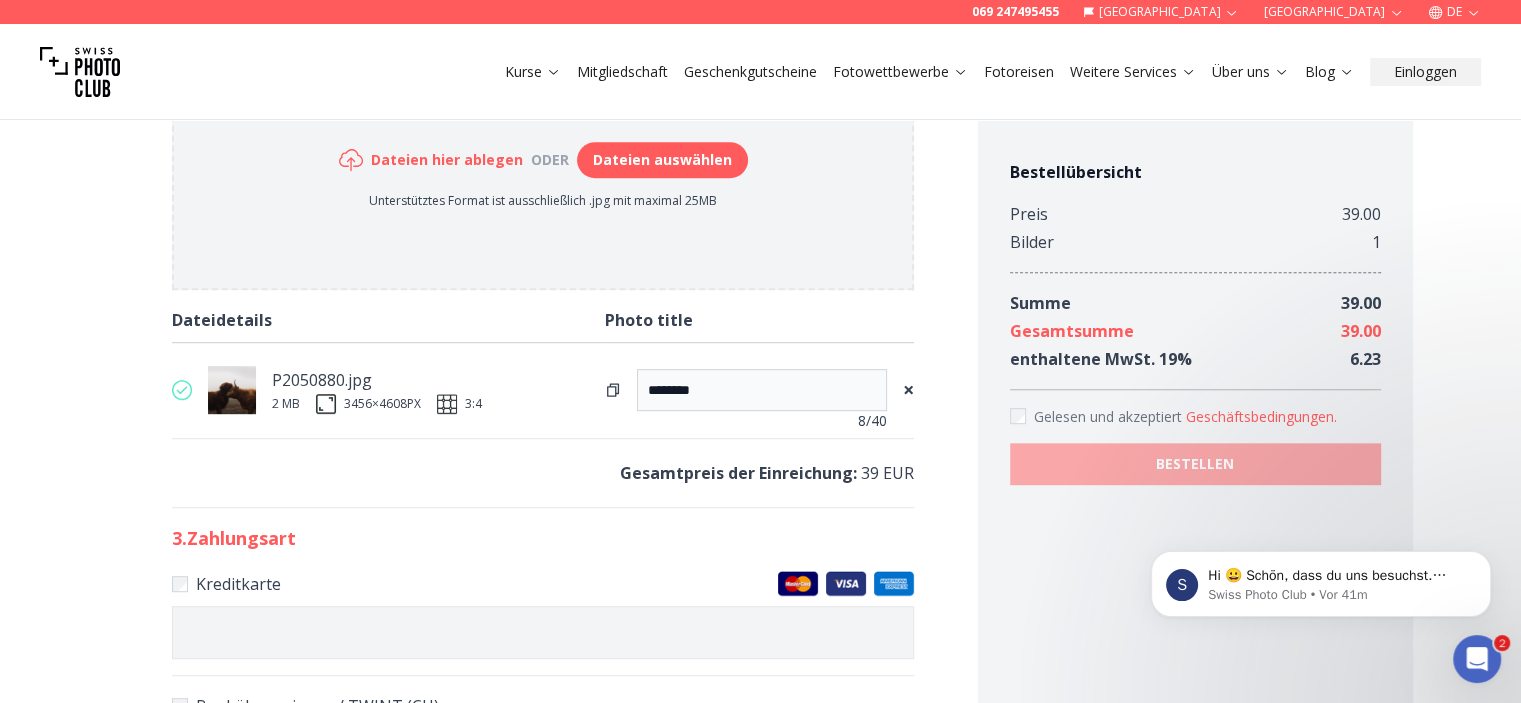 click 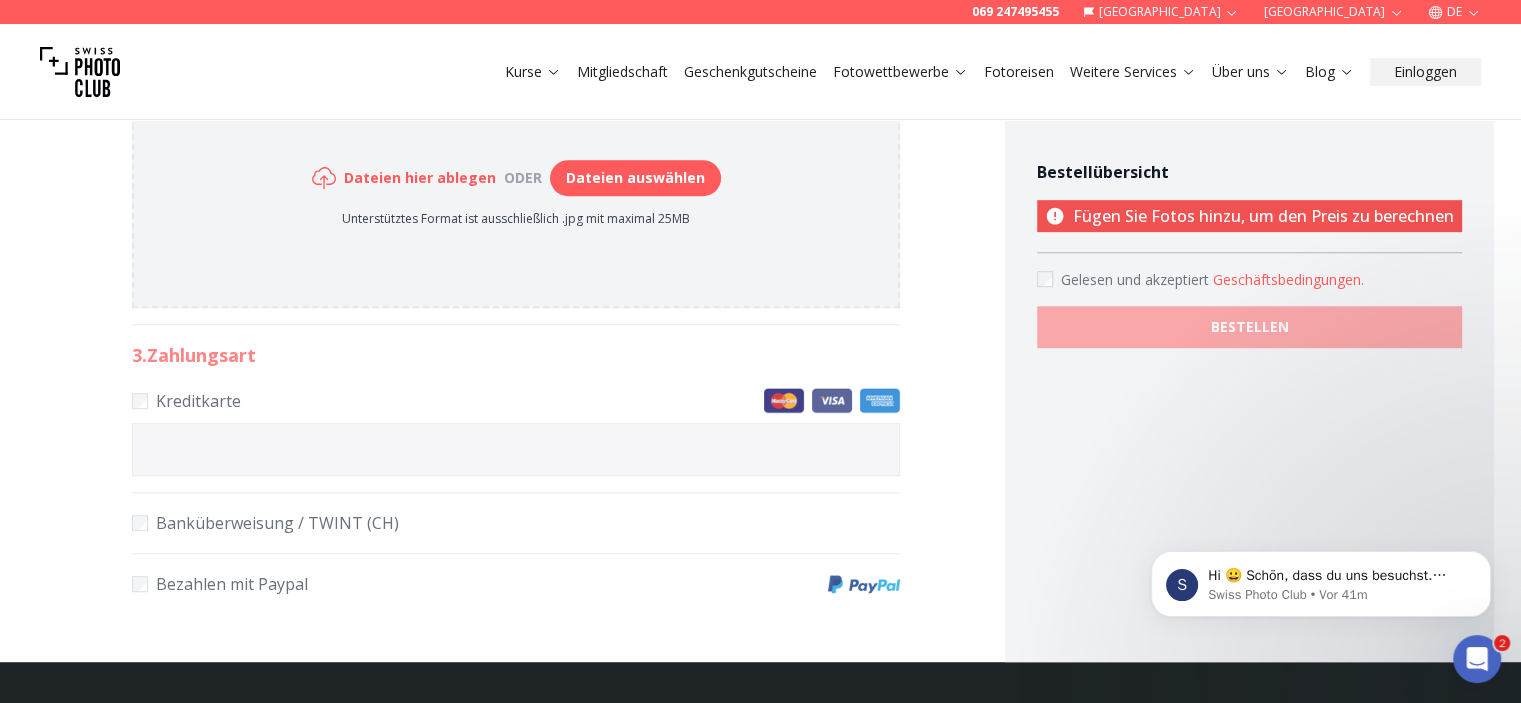 scroll, scrollTop: 868, scrollLeft: 0, axis: vertical 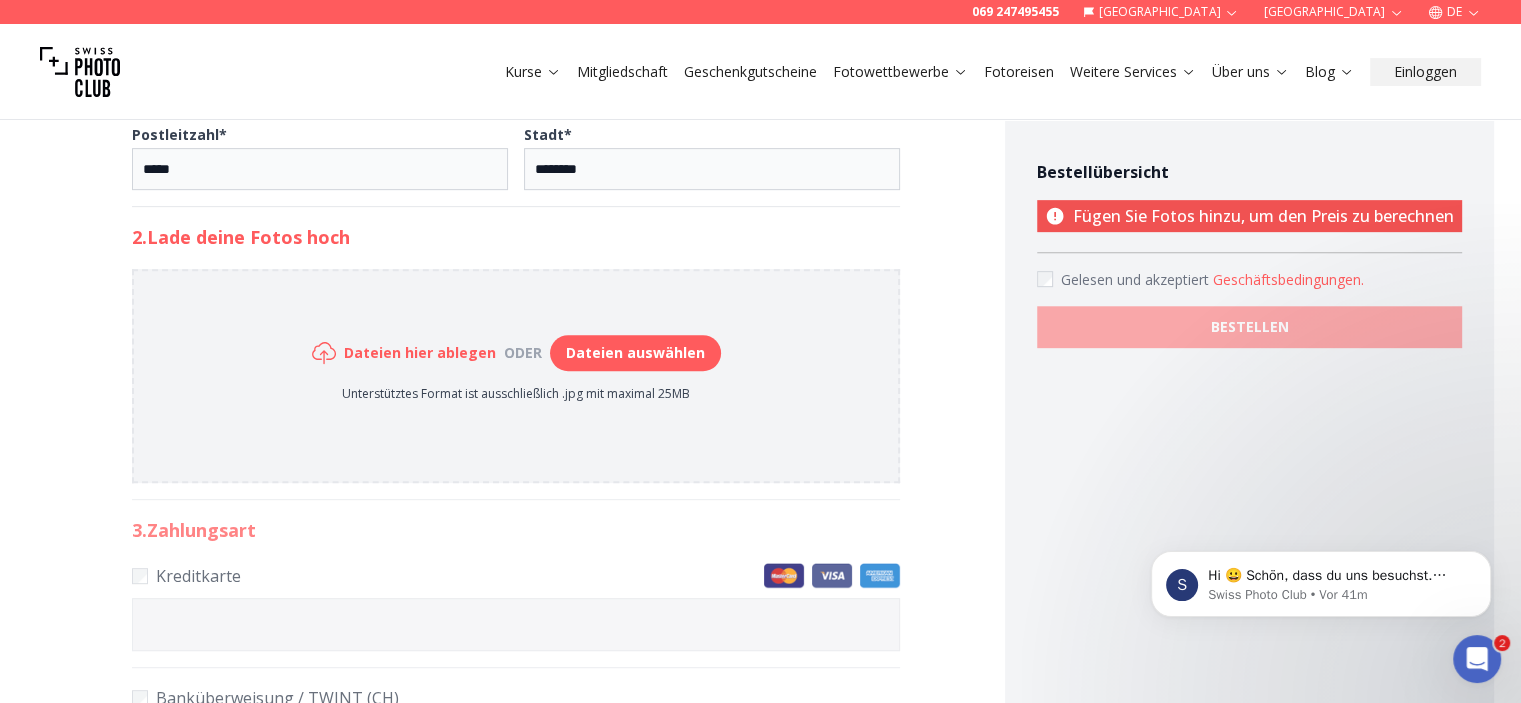 click on "Dateien auswählen" at bounding box center [635, 353] 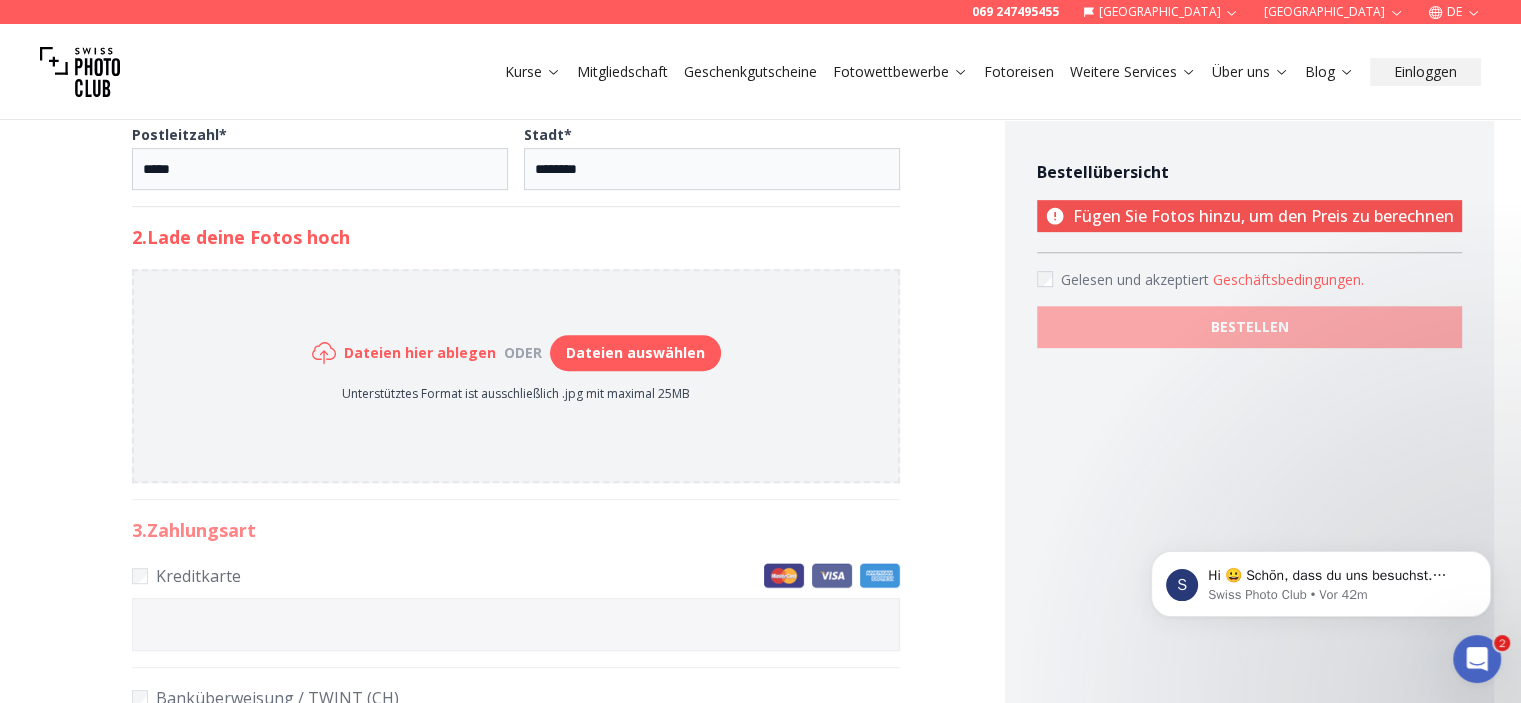 click on "Dateien auswählen" at bounding box center (635, 353) 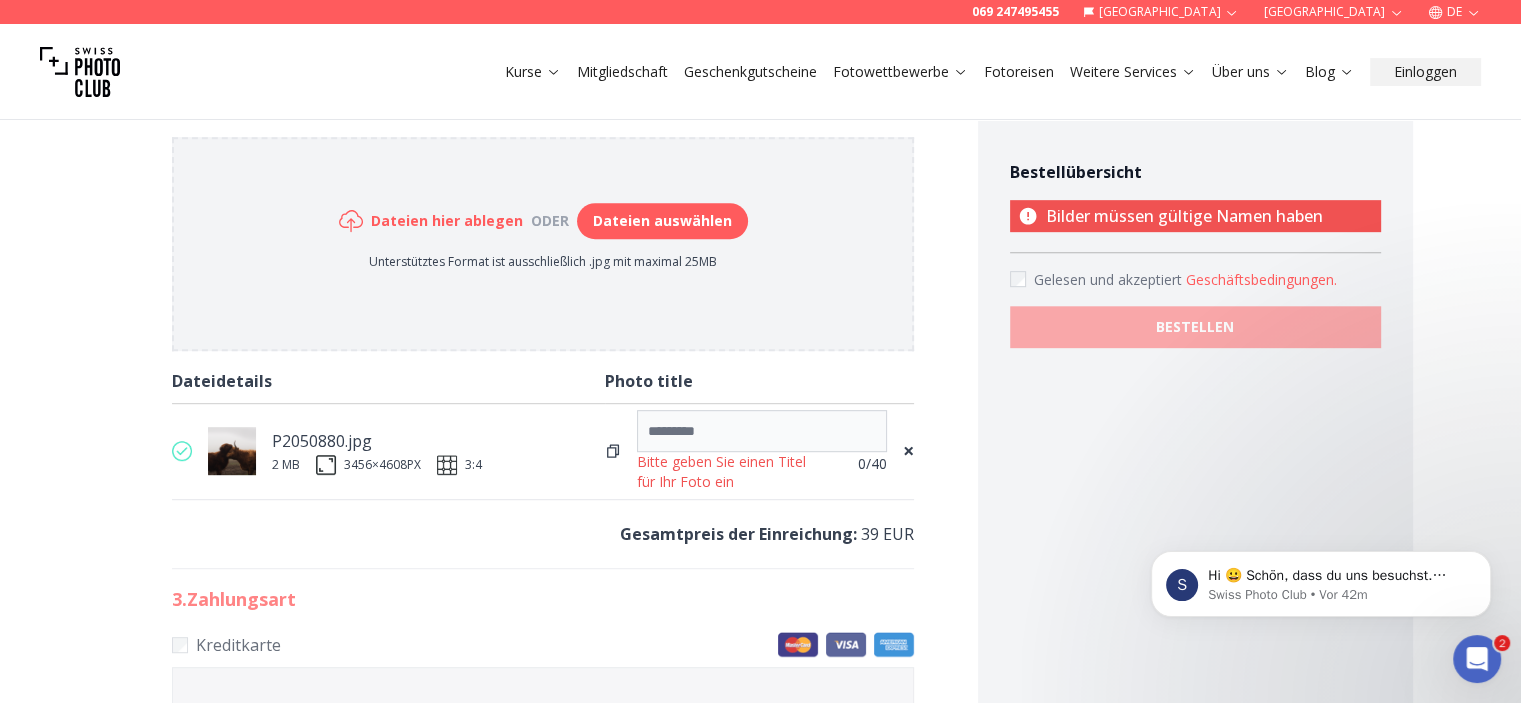 scroll, scrollTop: 1004, scrollLeft: 0, axis: vertical 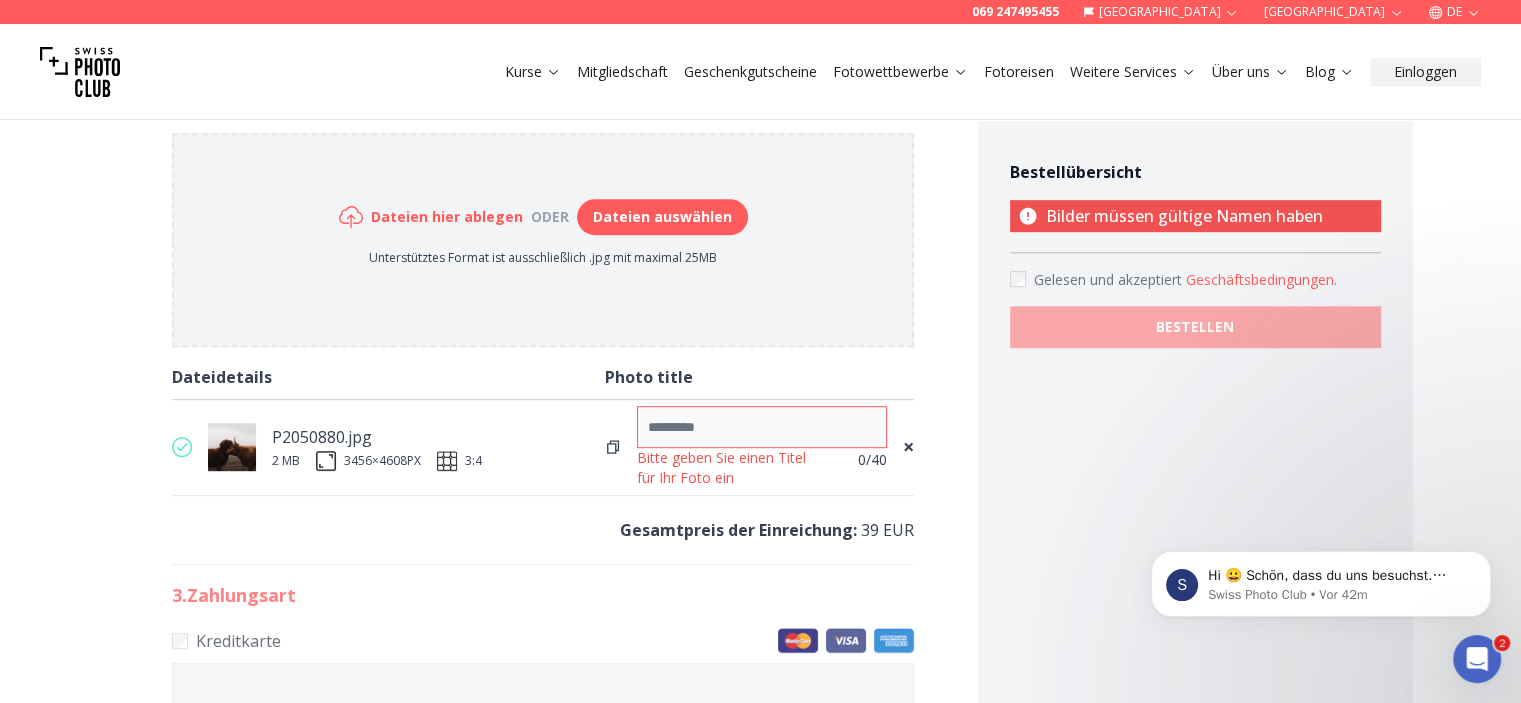 click at bounding box center (762, 427) 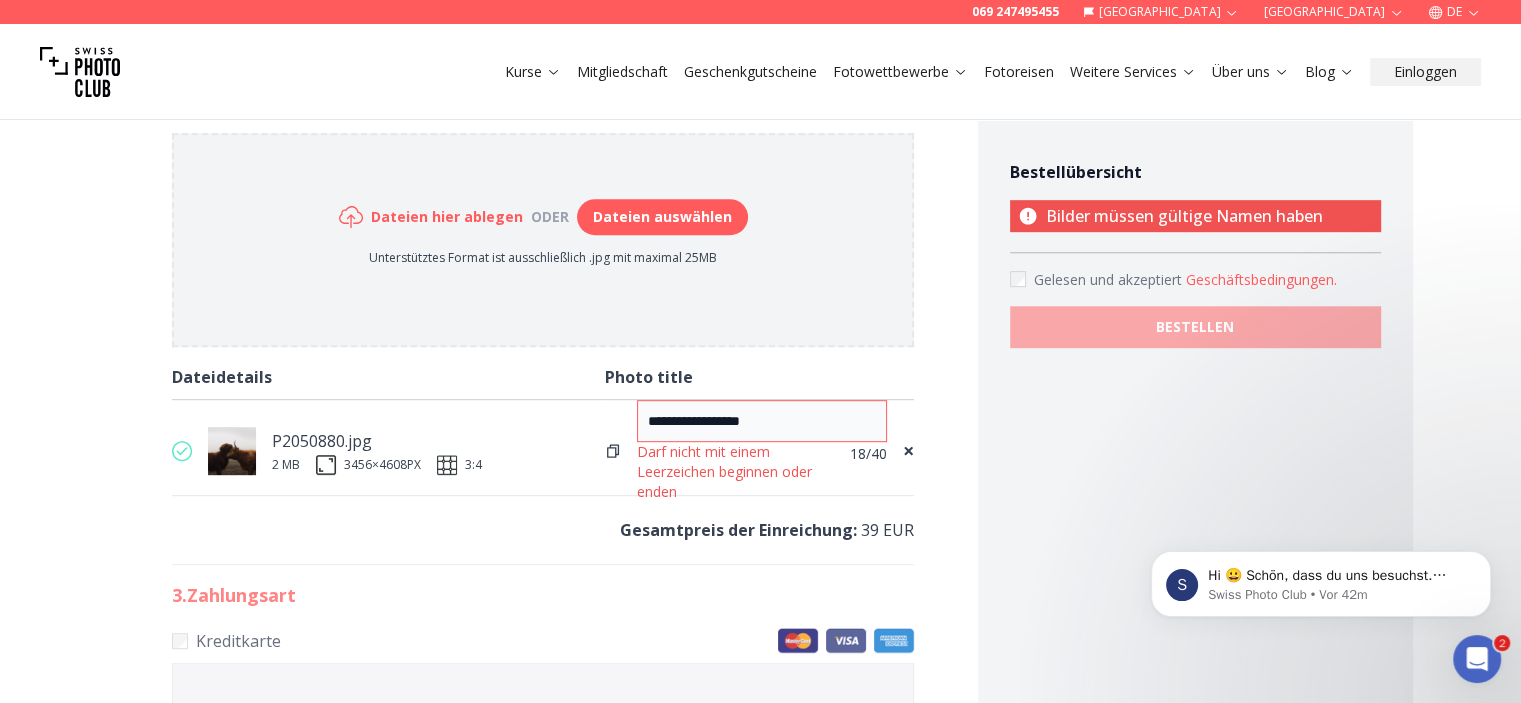 click on "**********" at bounding box center (762, 421) 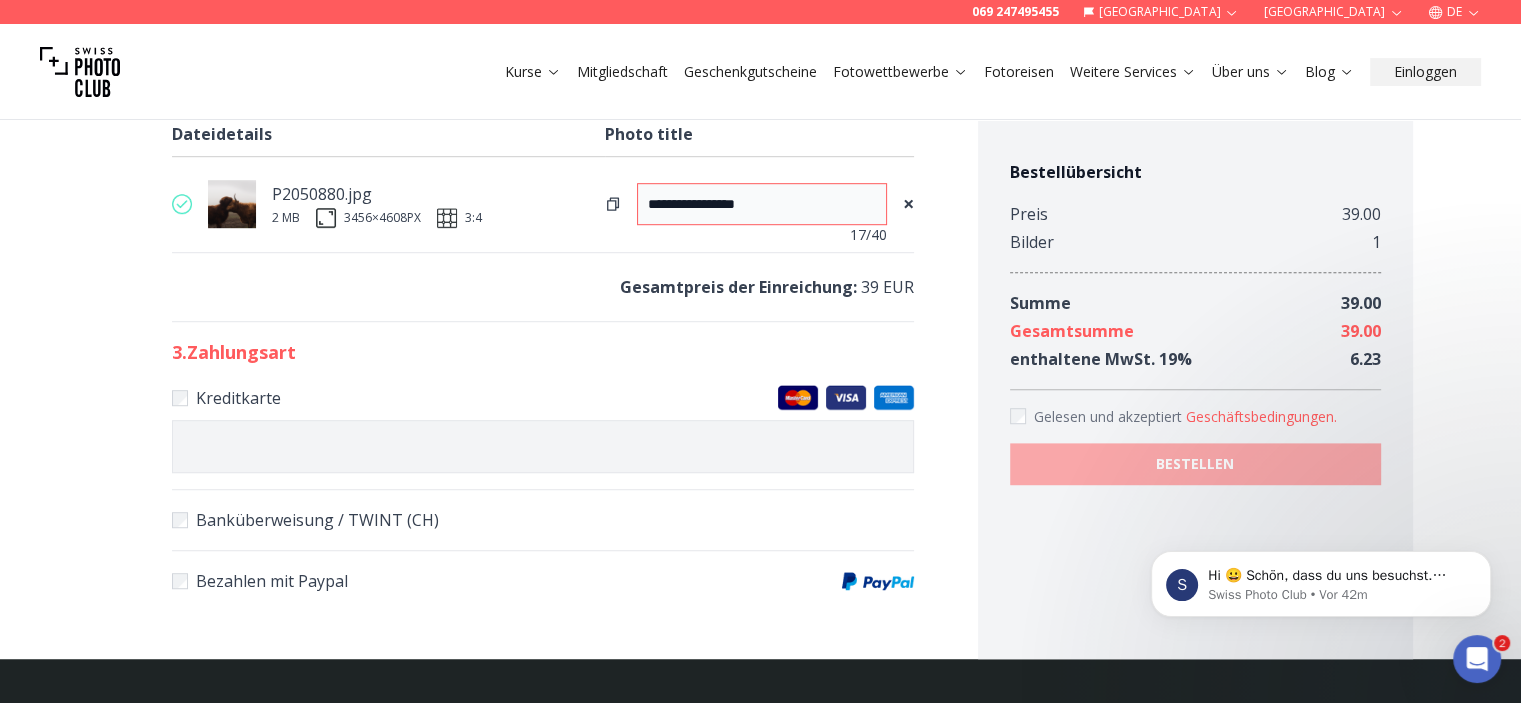 scroll, scrollTop: 1268, scrollLeft: 0, axis: vertical 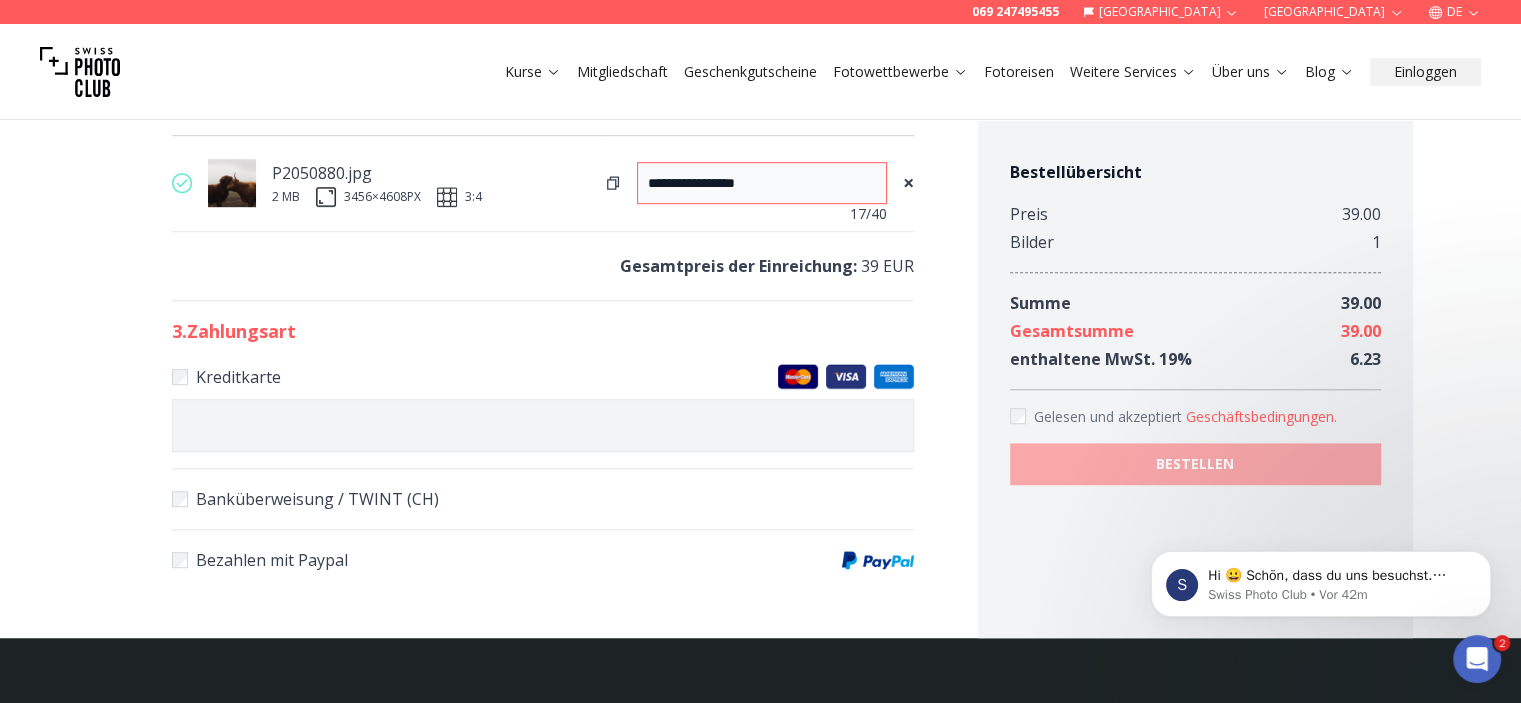type on "**********" 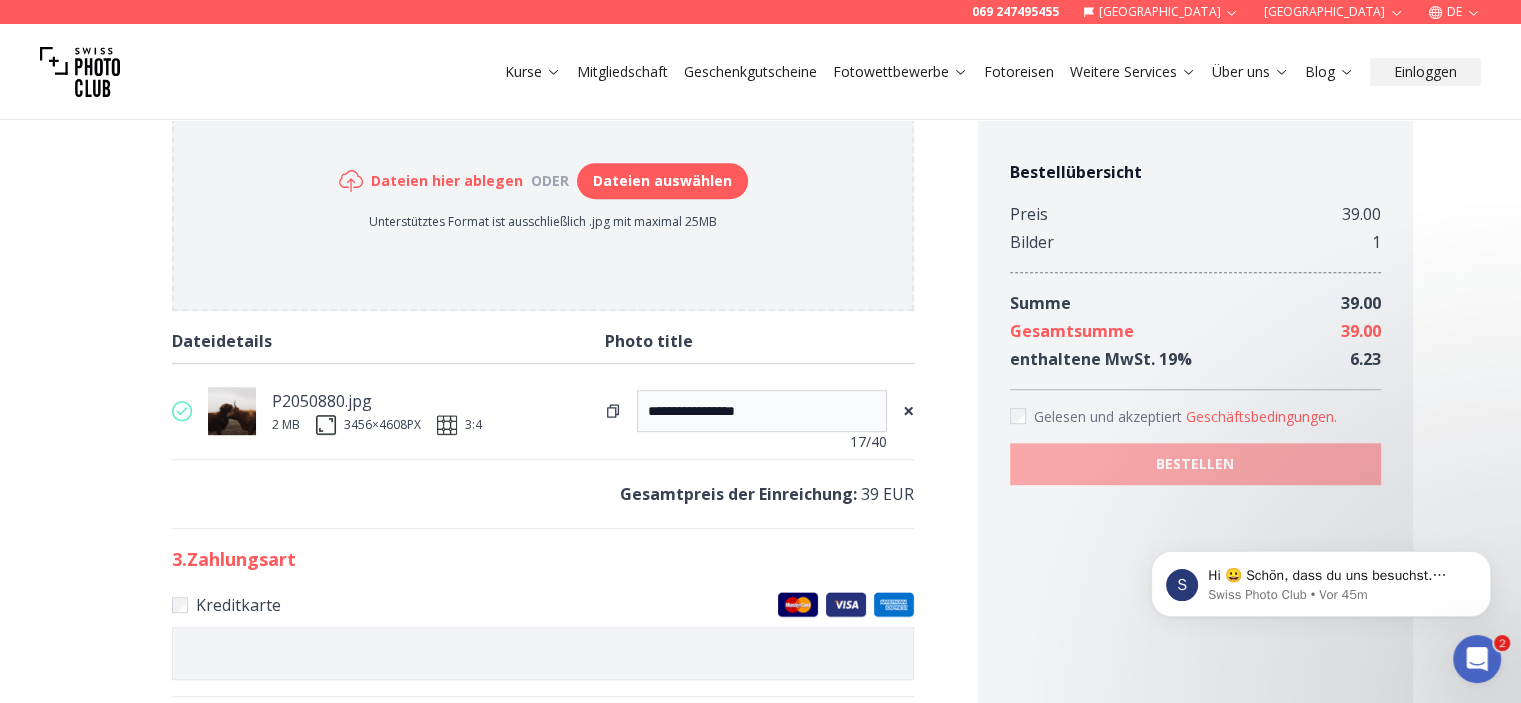 scroll, scrollTop: 1046, scrollLeft: 0, axis: vertical 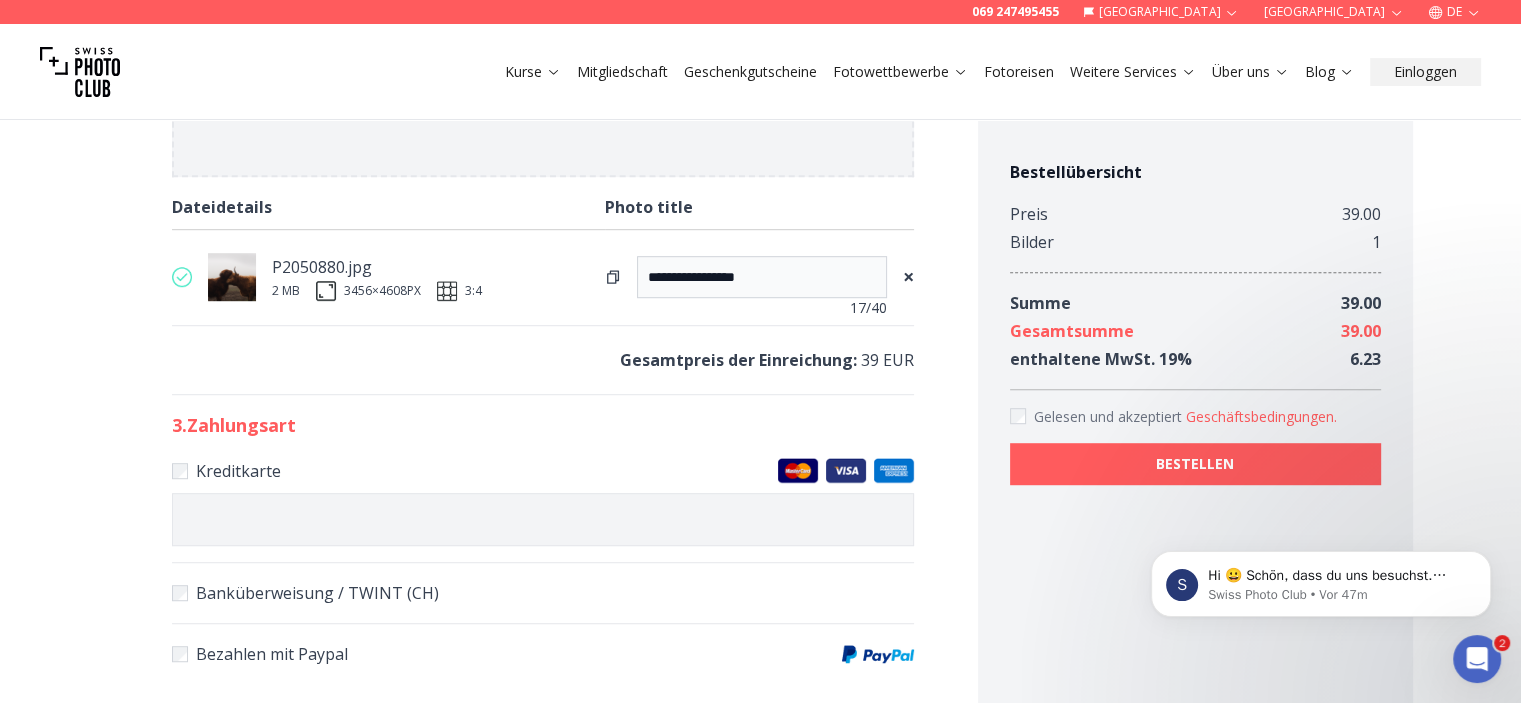 click at bounding box center (232, 277) 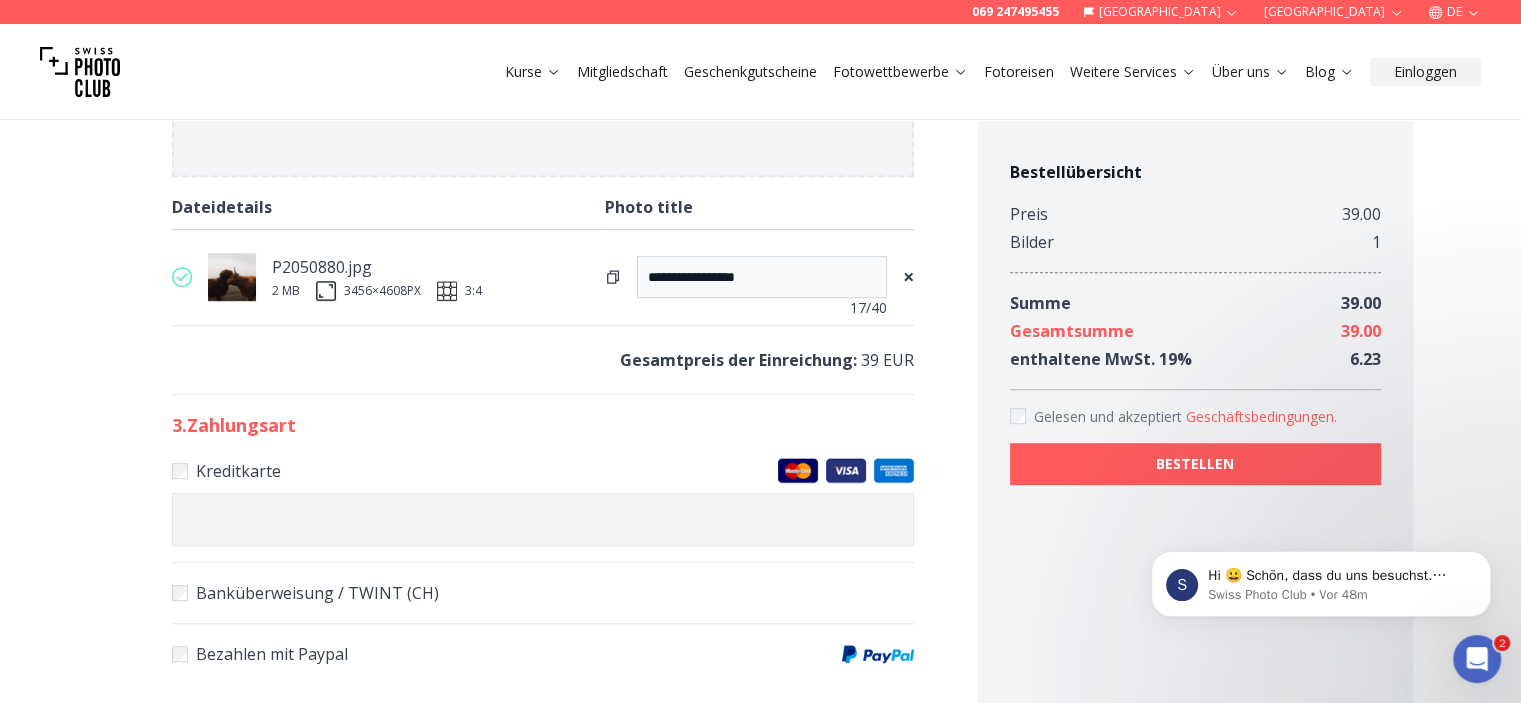 drag, startPoint x: 346, startPoint y: 287, endPoint x: 421, endPoint y: 289, distance: 75.026665 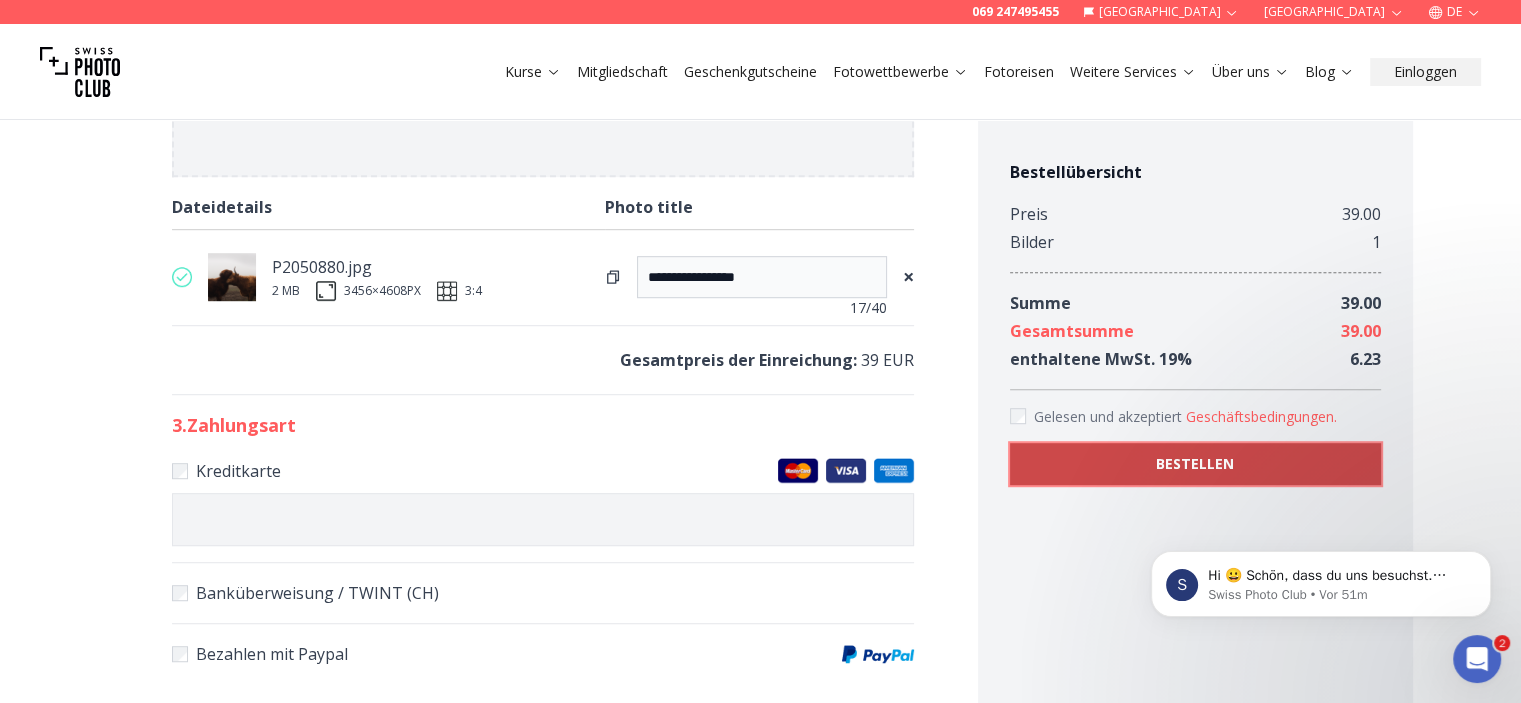 click on "BESTELLEN" at bounding box center [1195, 464] 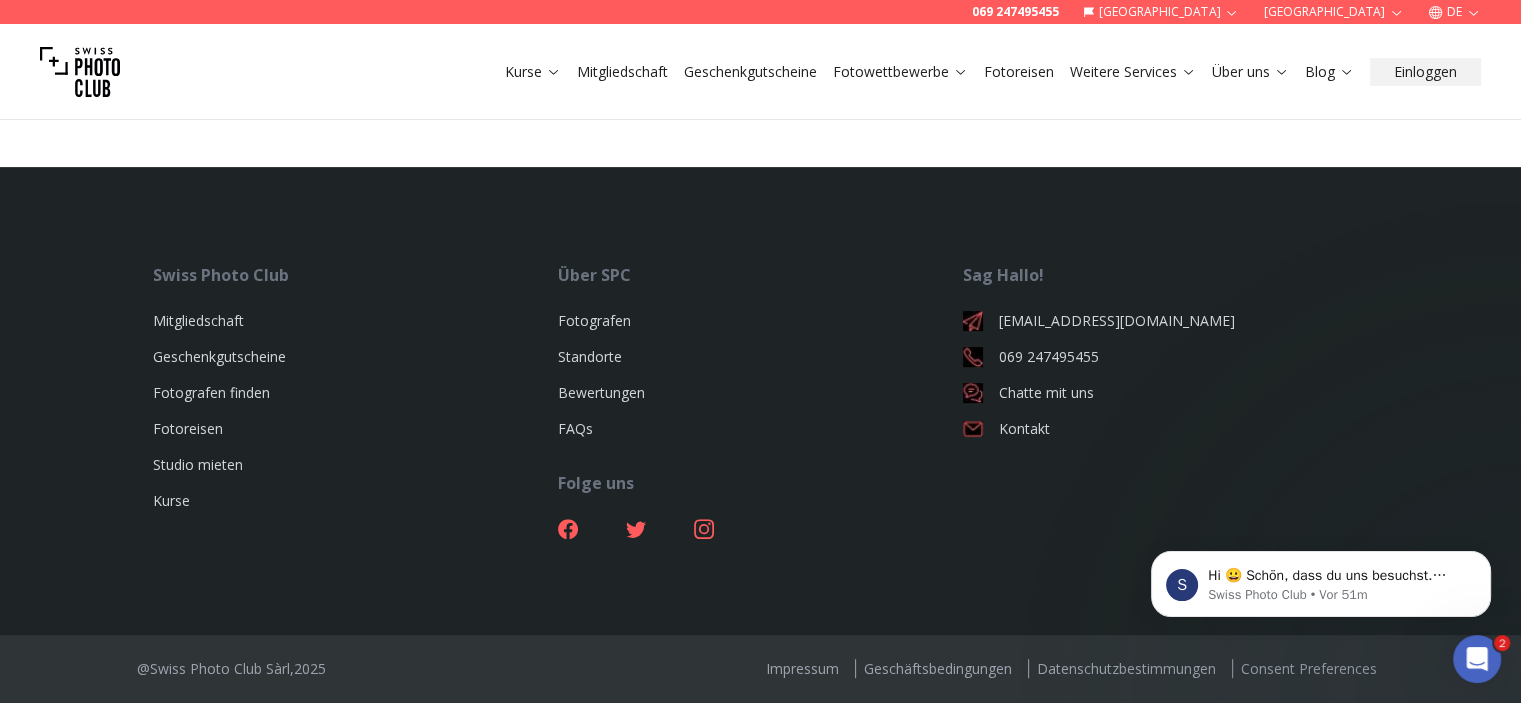 scroll, scrollTop: 0, scrollLeft: 0, axis: both 